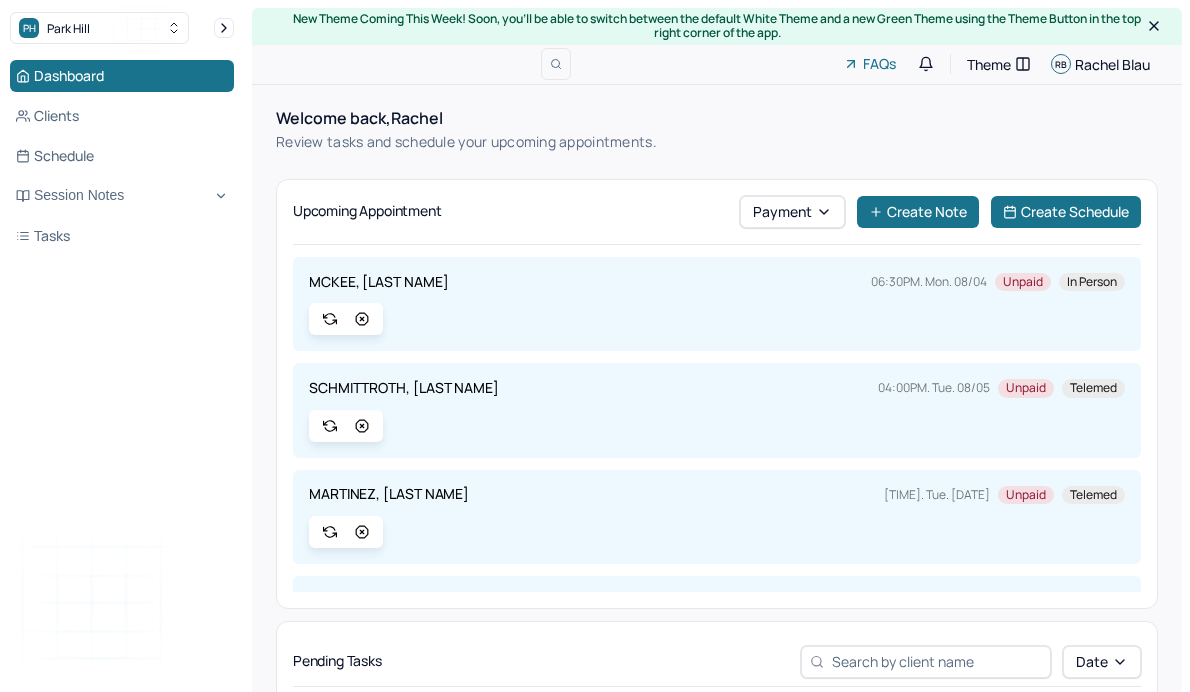 scroll, scrollTop: 0, scrollLeft: 0, axis: both 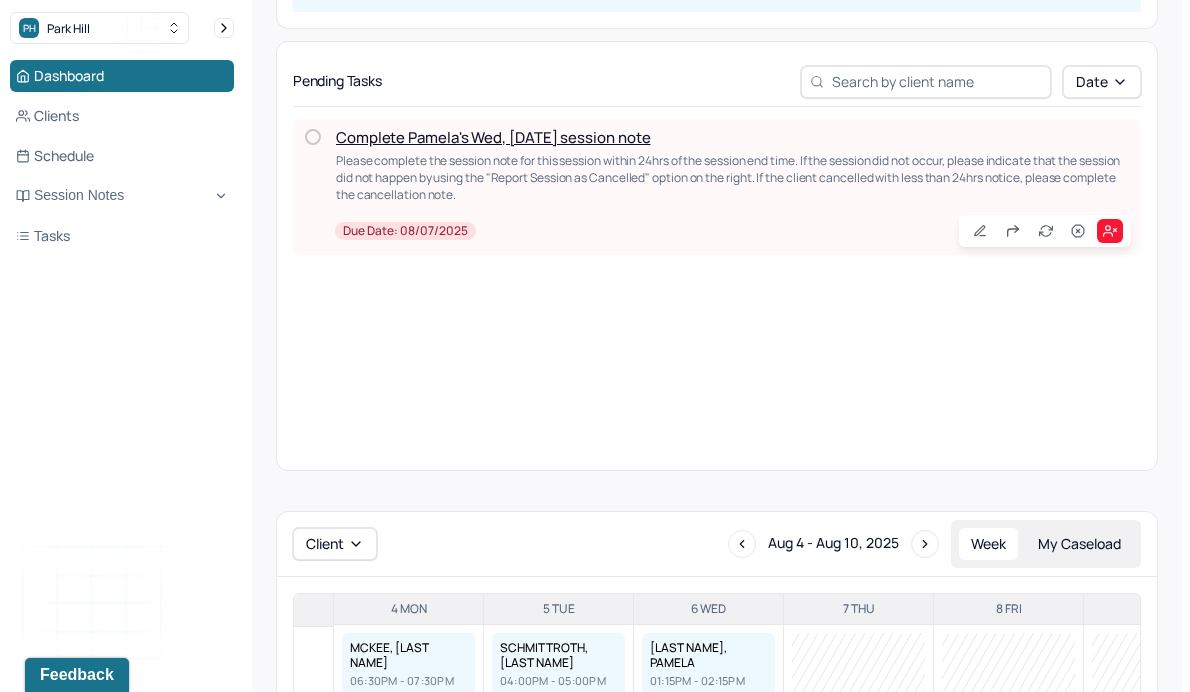 click on "Complete Pamela's Wed, [DATE] session note Please complete the session note for this session within 24hrs of the session end time. If the session did not occur, please indicate that the session did not happen by using the "Report Session as Cancelled" option on the right. If the client cancelled with less than 24hrs notice, please complete the cancellation note. Due date: [DATE]" at bounding box center [733, 187] 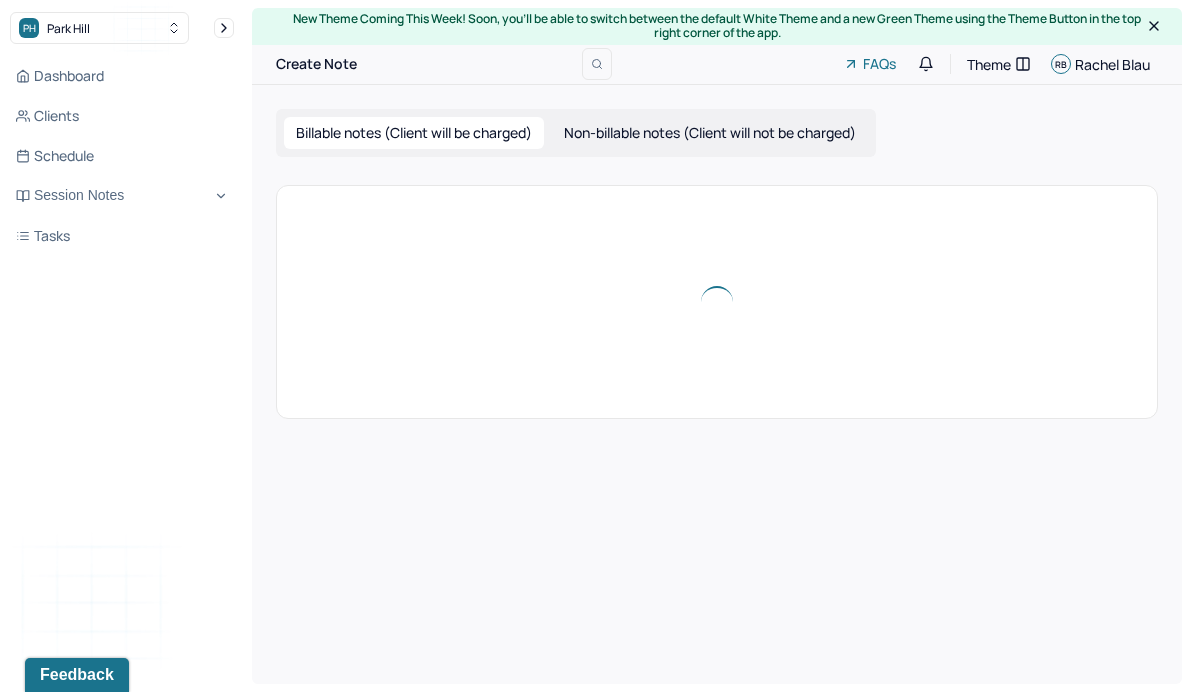scroll, scrollTop: 0, scrollLeft: 0, axis: both 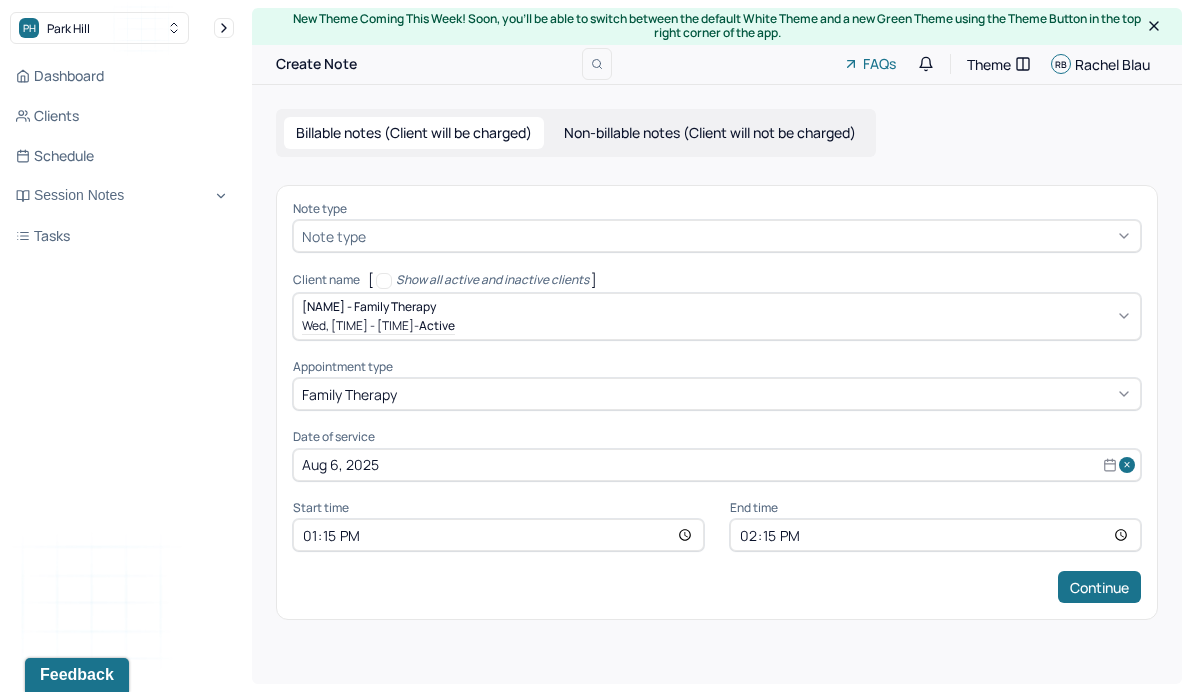 click at bounding box center [373, 236] 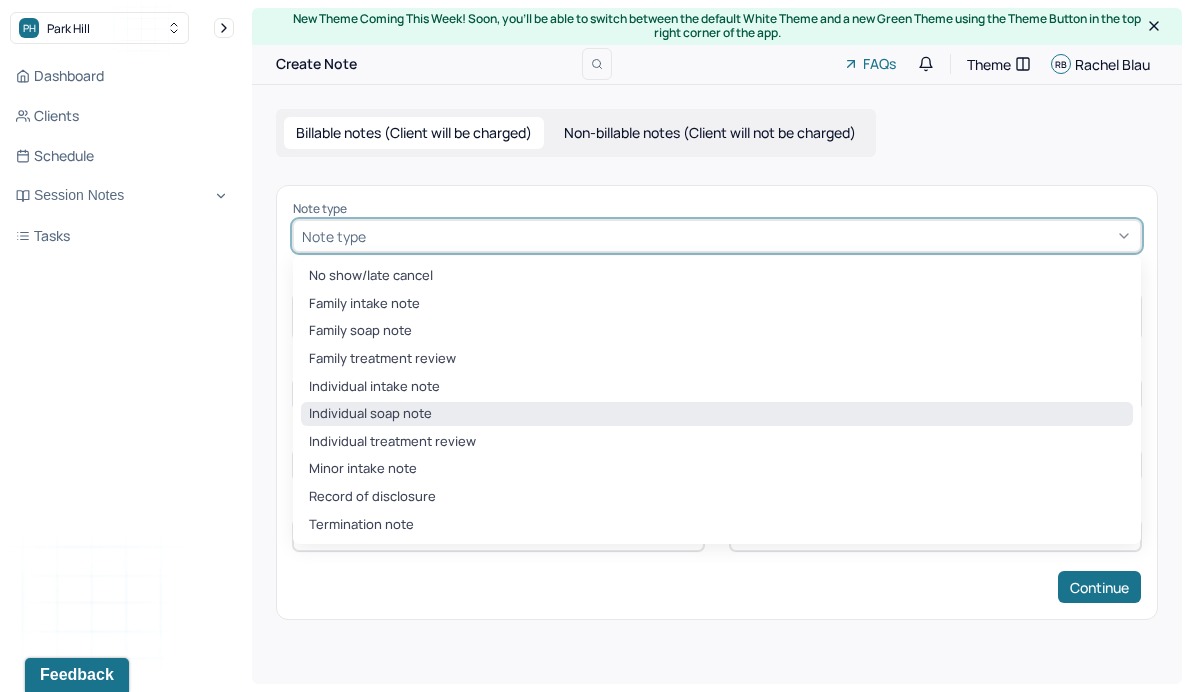 click on "Individual soap note" at bounding box center [717, 414] 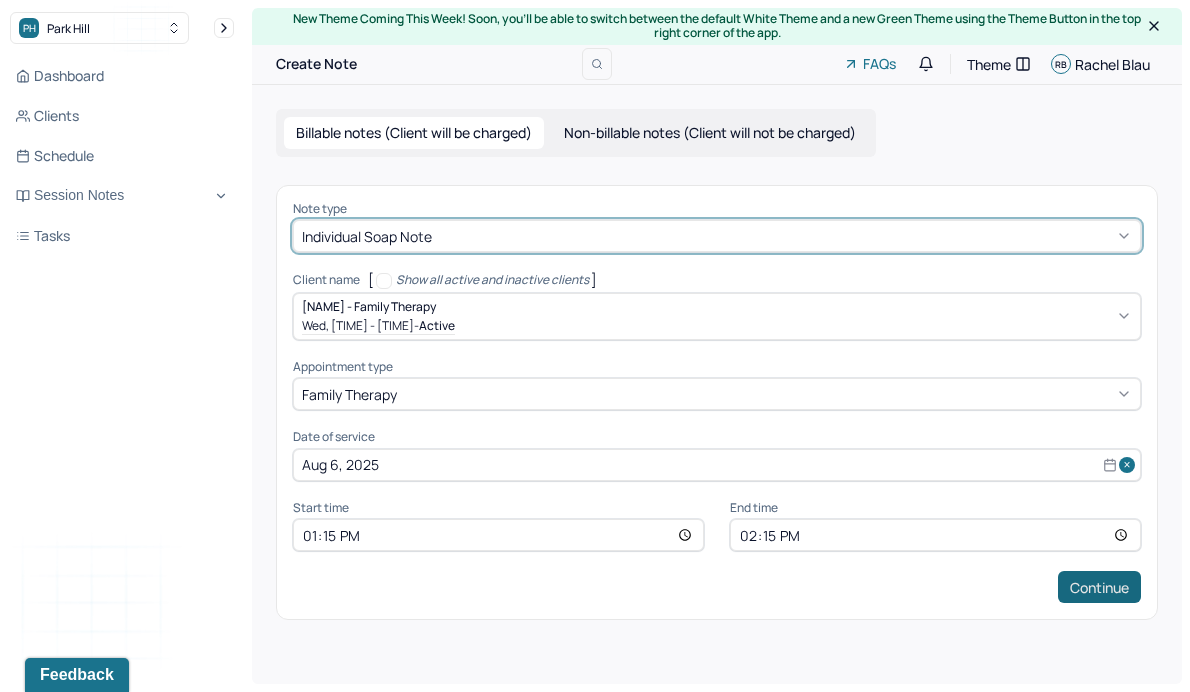 click on "Continue" at bounding box center (1099, 587) 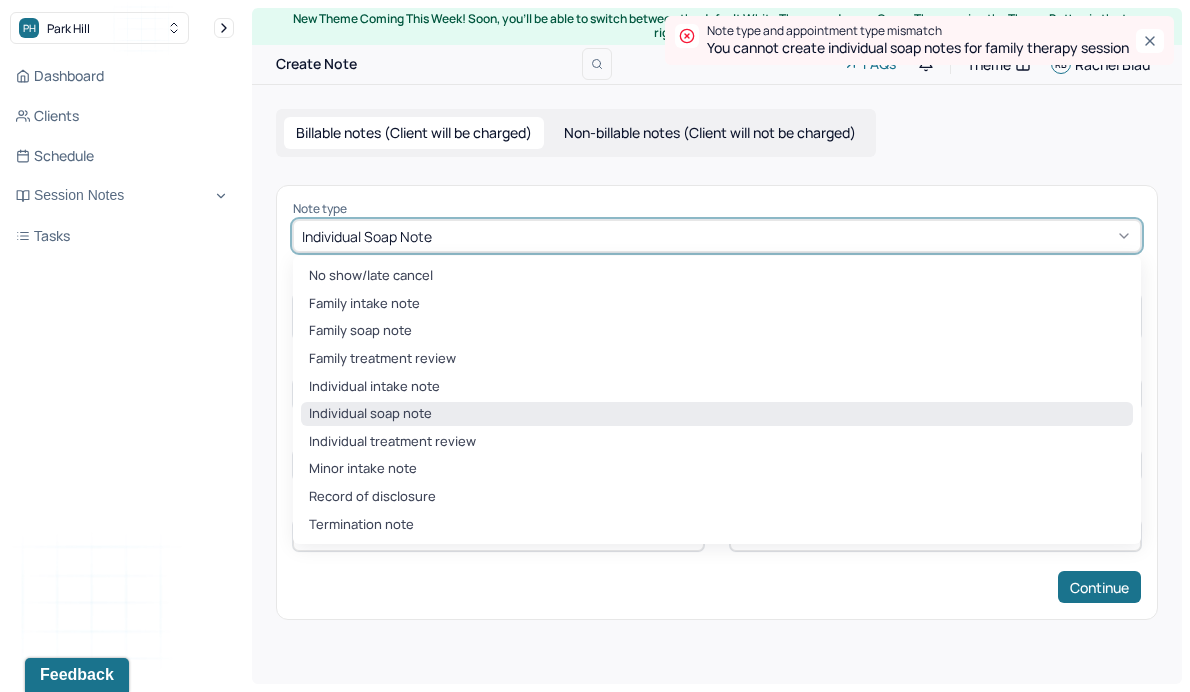 click on "Individual soap note" at bounding box center (367, 236) 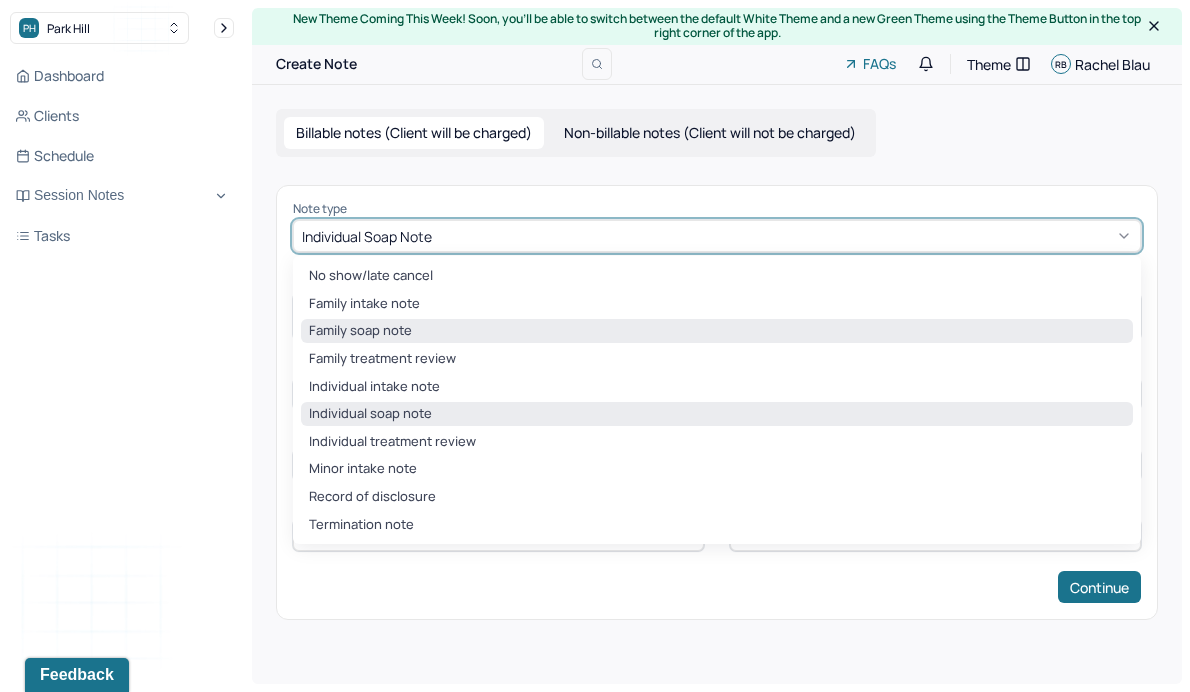 click on "Family soap note" at bounding box center [717, 331] 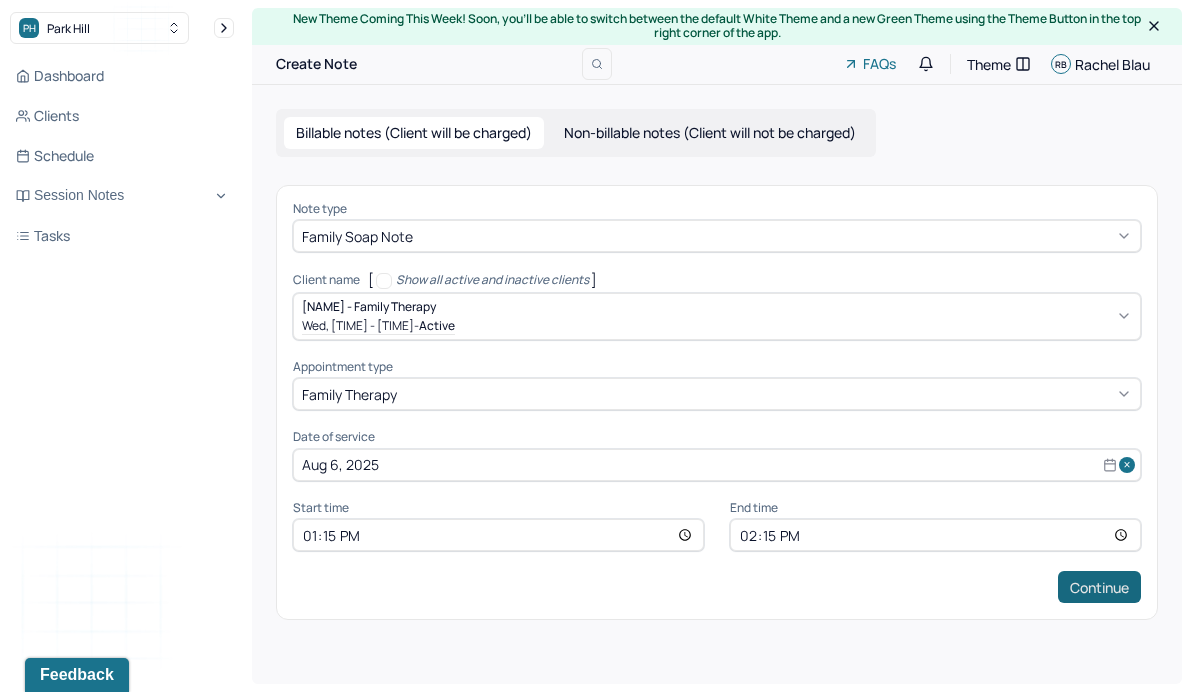 click on "Continue" at bounding box center [1099, 587] 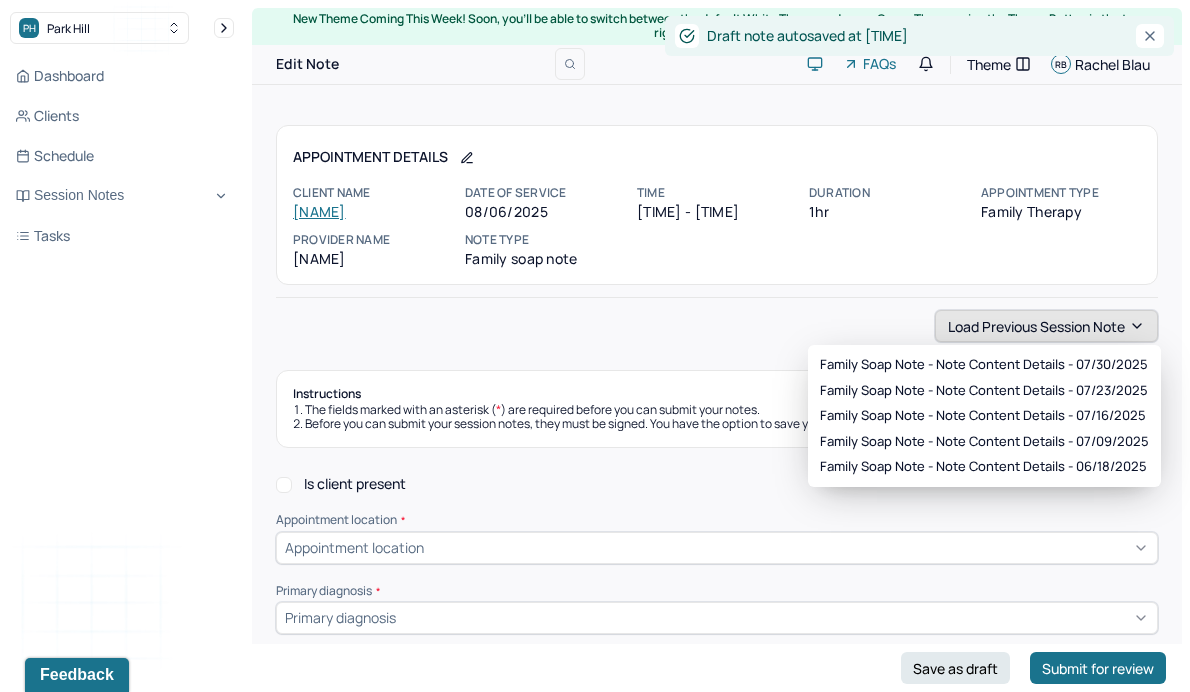 click on "Load previous session note" at bounding box center [1046, 326] 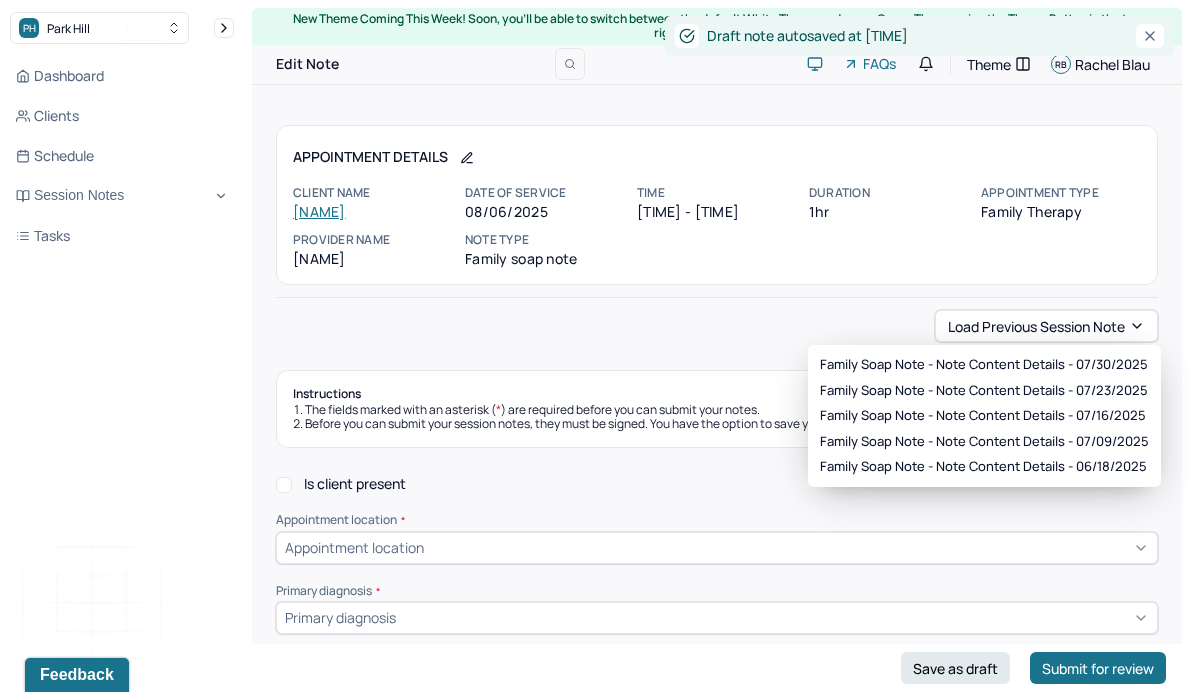 click on "Family soap note   - Note content Details -   [DATE] Family soap note   - Note content Details -   [DATE] Family soap note   - Note content Details -   [DATE] Family soap note   - Note content Details -   [DATE] Family soap note   - Note content Details -   [DATE]" at bounding box center [984, 416] 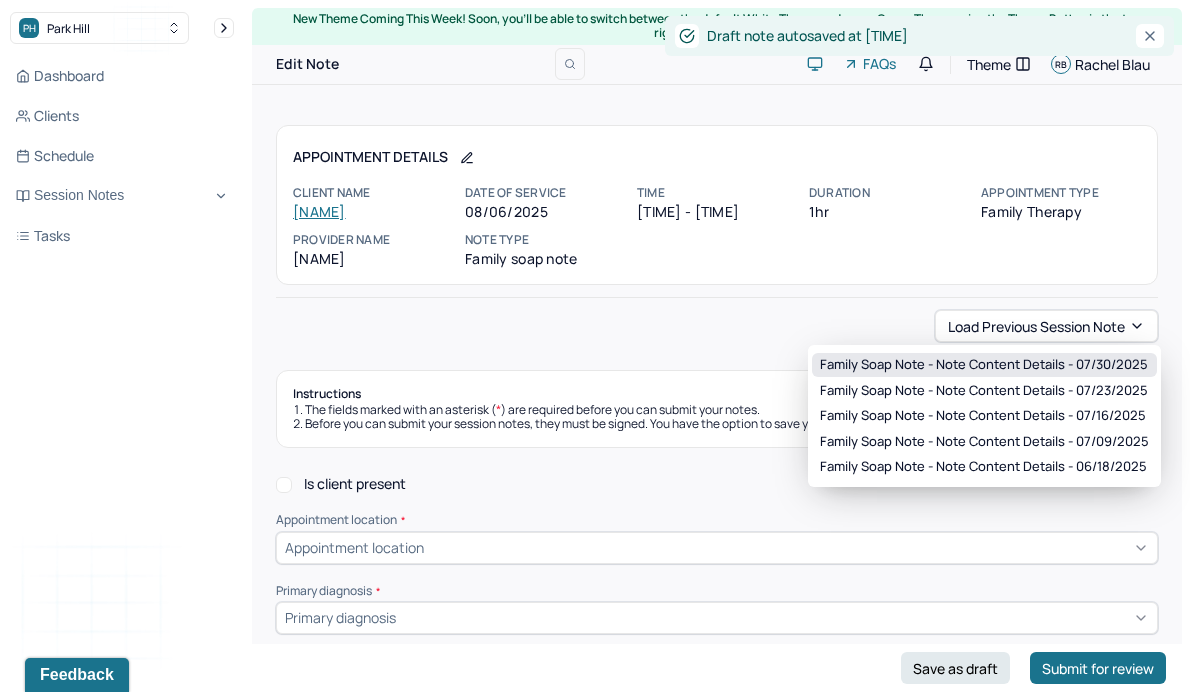 click on "Family soap note   - Note content Details -   [DATE]" at bounding box center [984, 365] 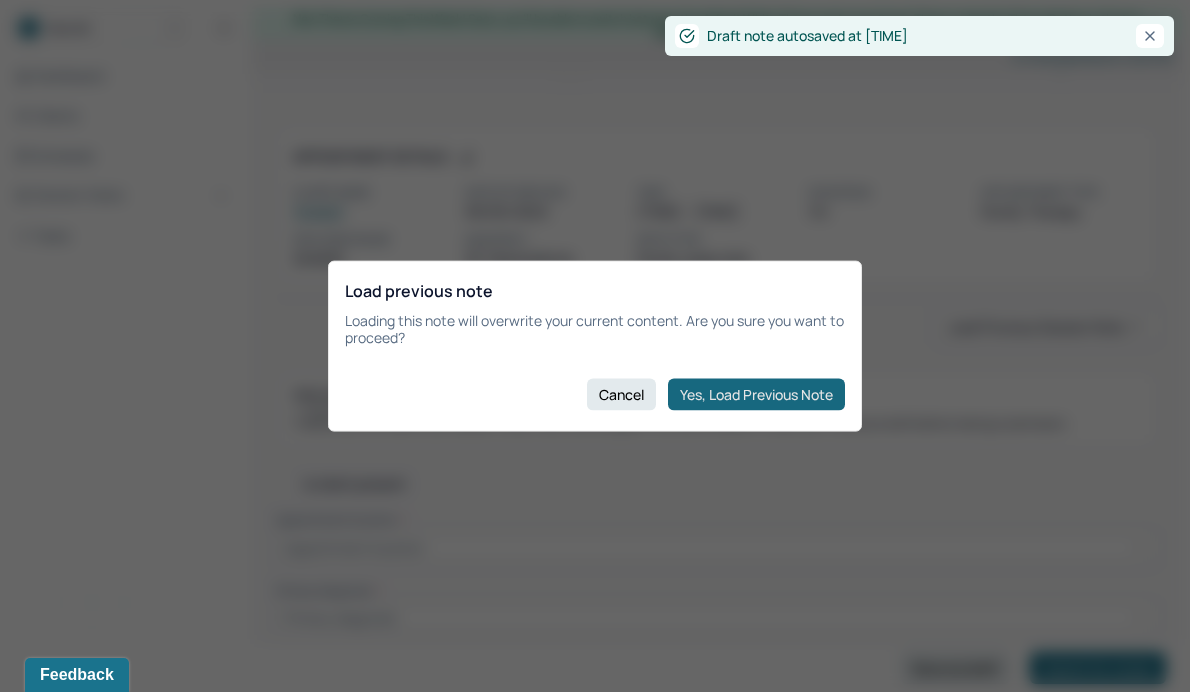 click on "Yes, Load Previous Note" at bounding box center (756, 394) 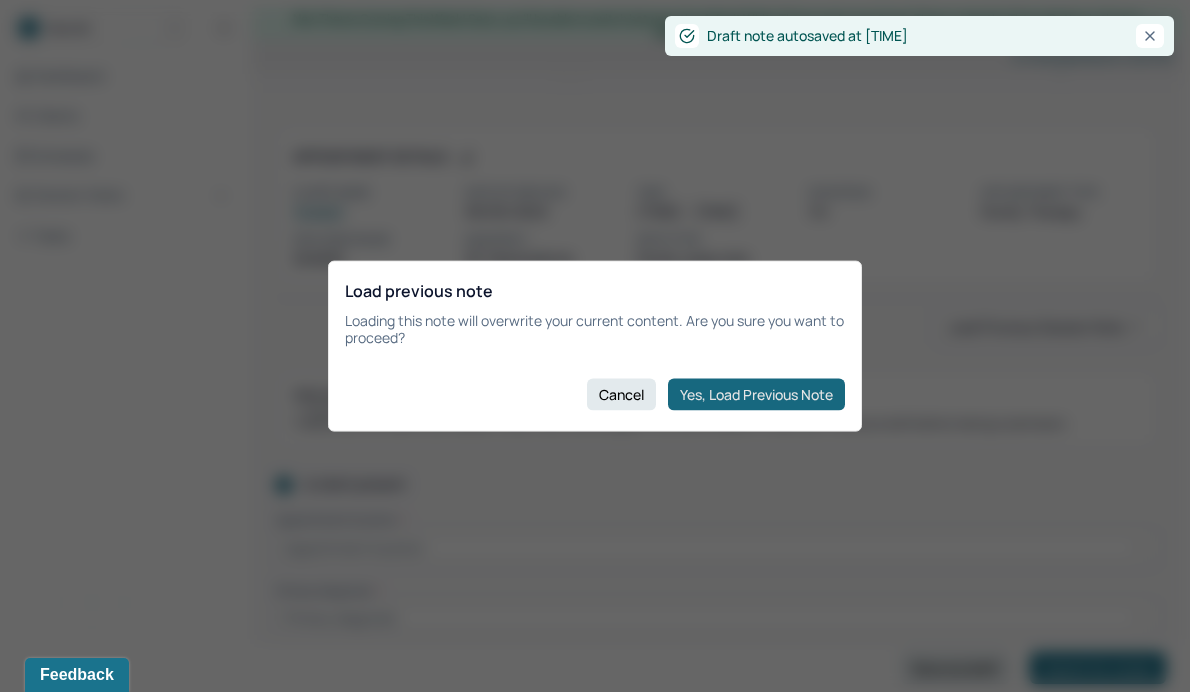 checkbox on "true" 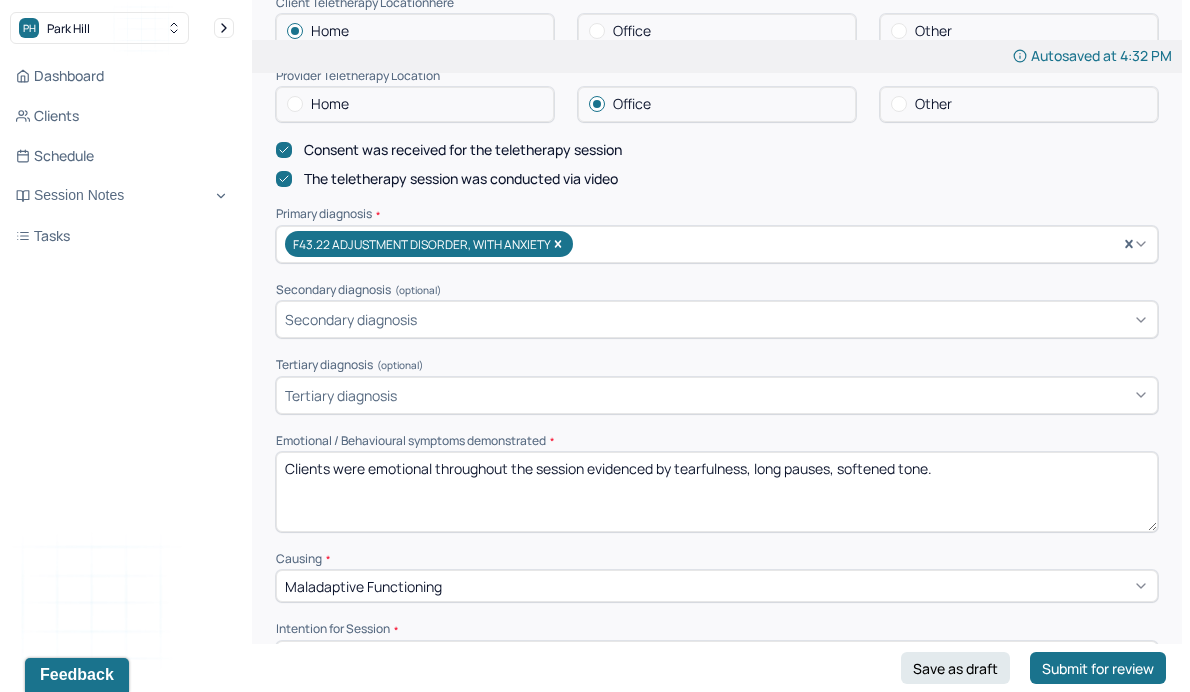 scroll, scrollTop: 590, scrollLeft: 0, axis: vertical 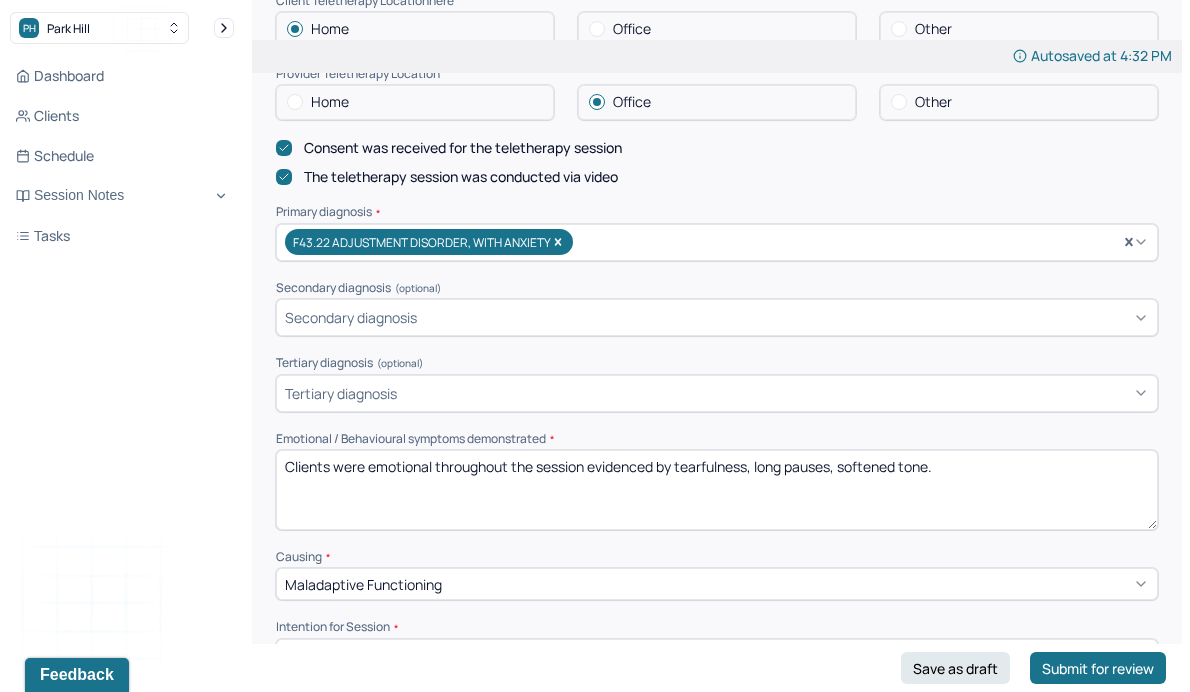 click on "Clients were emotional throughout the session evidenced by tearfulness, long pauses, softened tone." at bounding box center (717, 490) 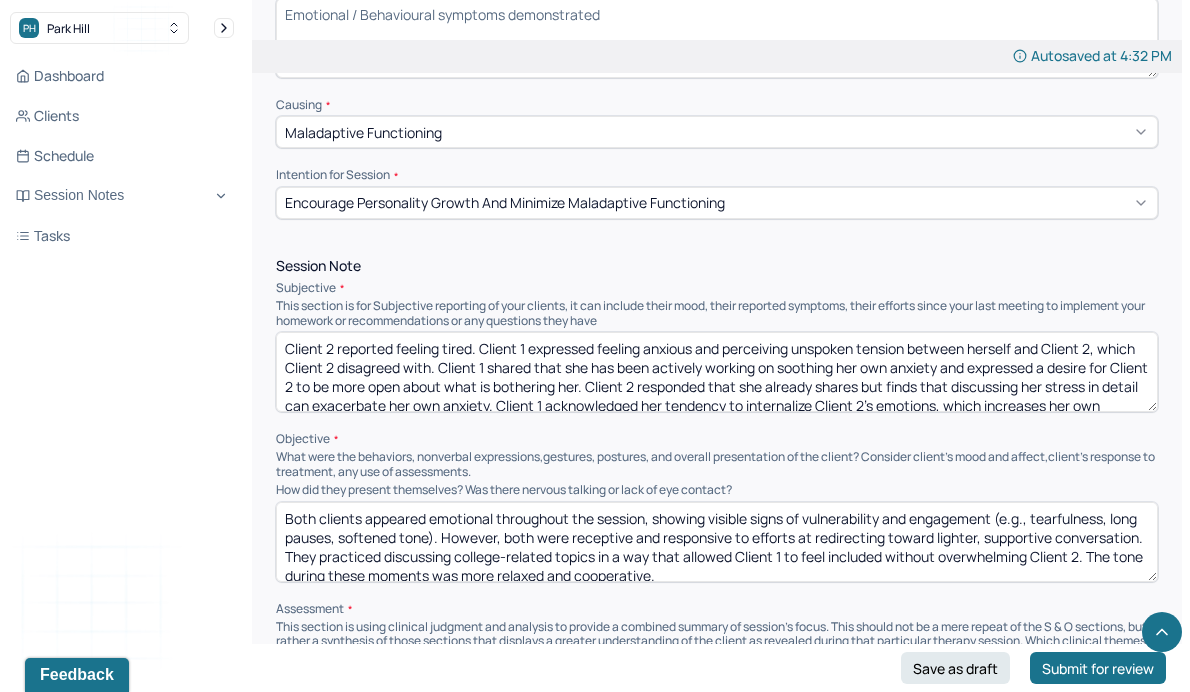 scroll, scrollTop: 1043, scrollLeft: 0, axis: vertical 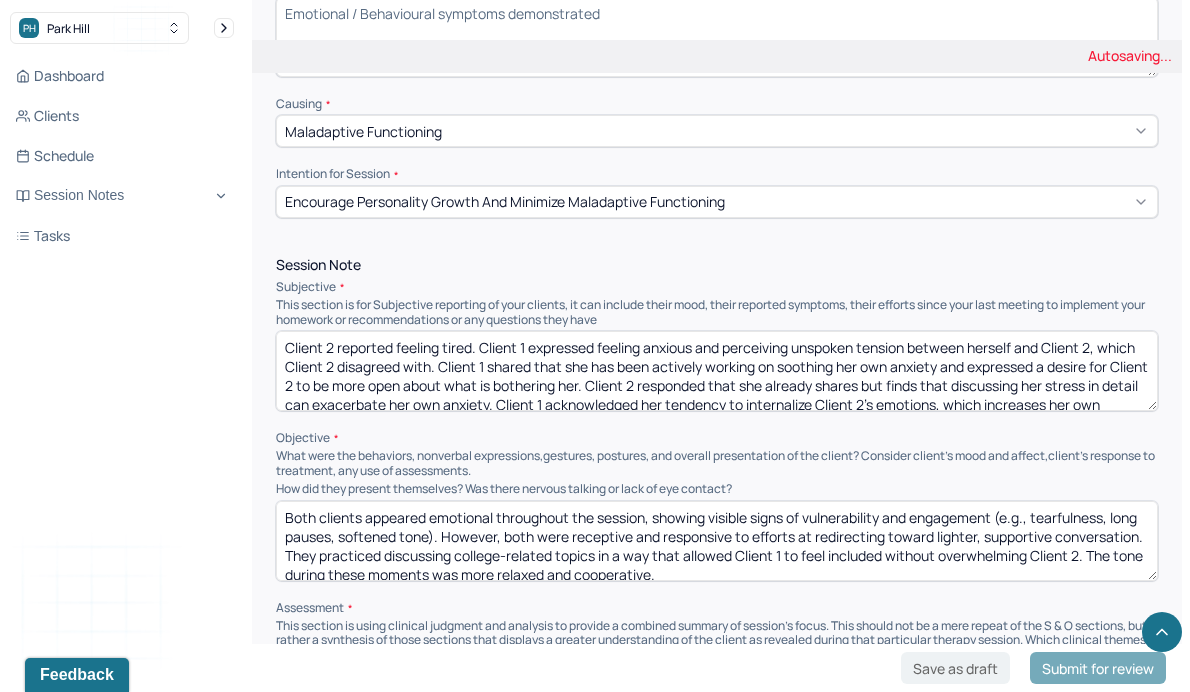 type 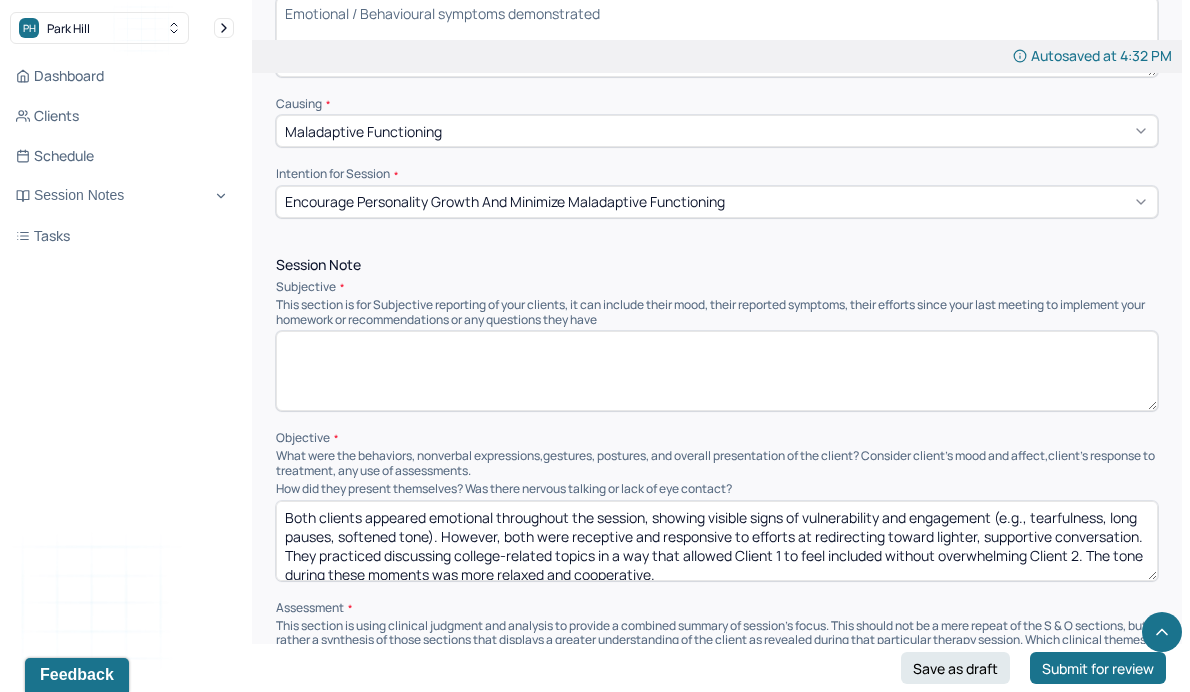 type 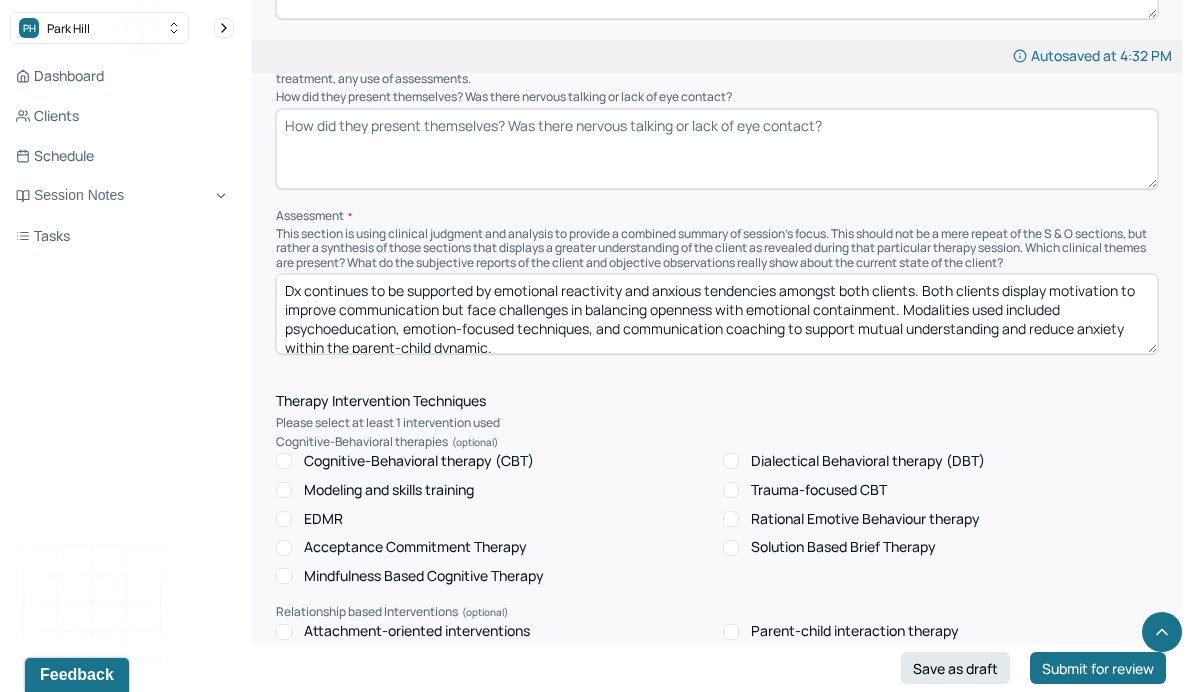 scroll, scrollTop: 1436, scrollLeft: 0, axis: vertical 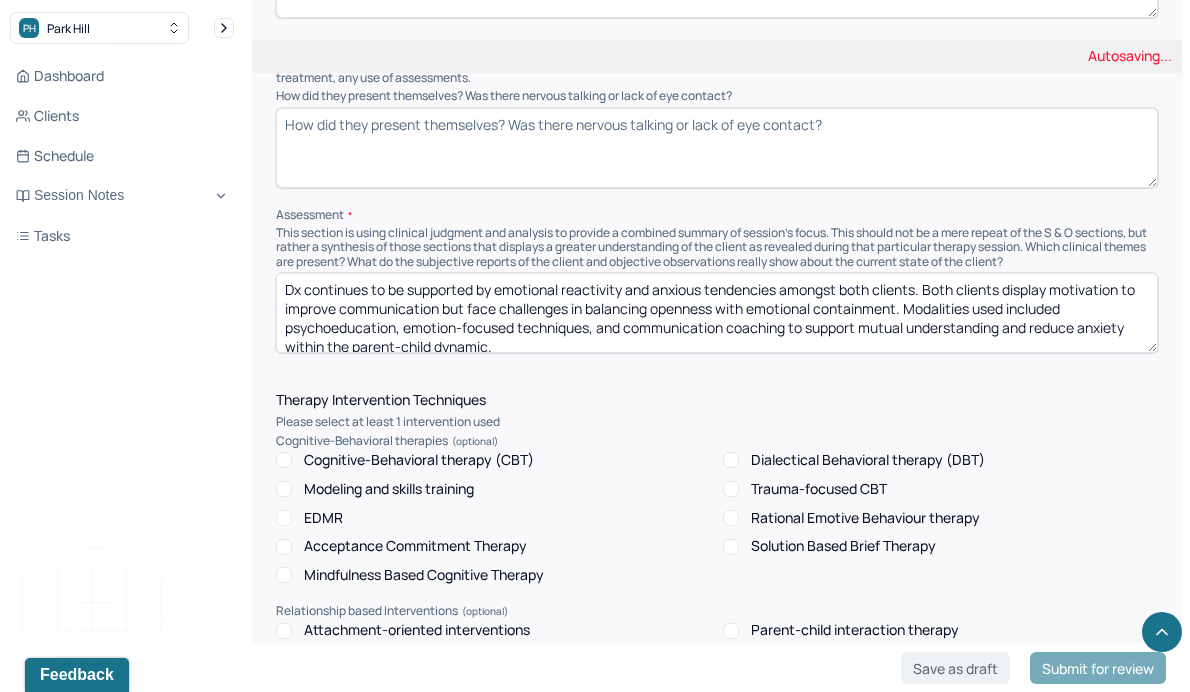 type 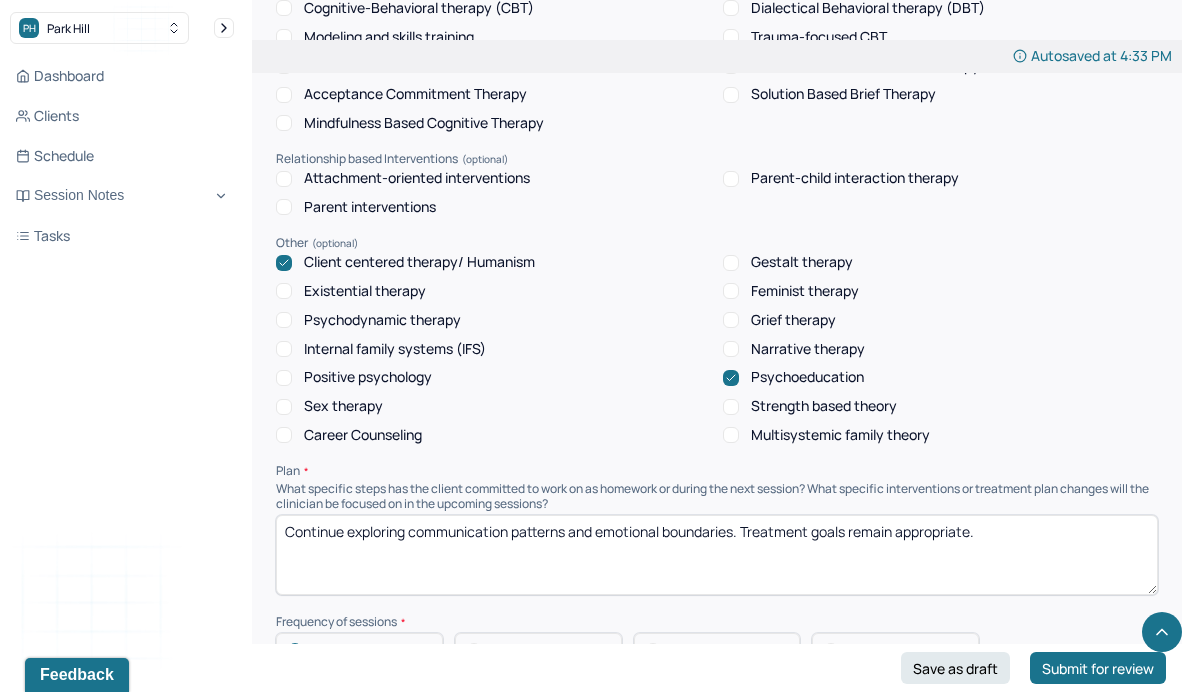 scroll, scrollTop: 1889, scrollLeft: 0, axis: vertical 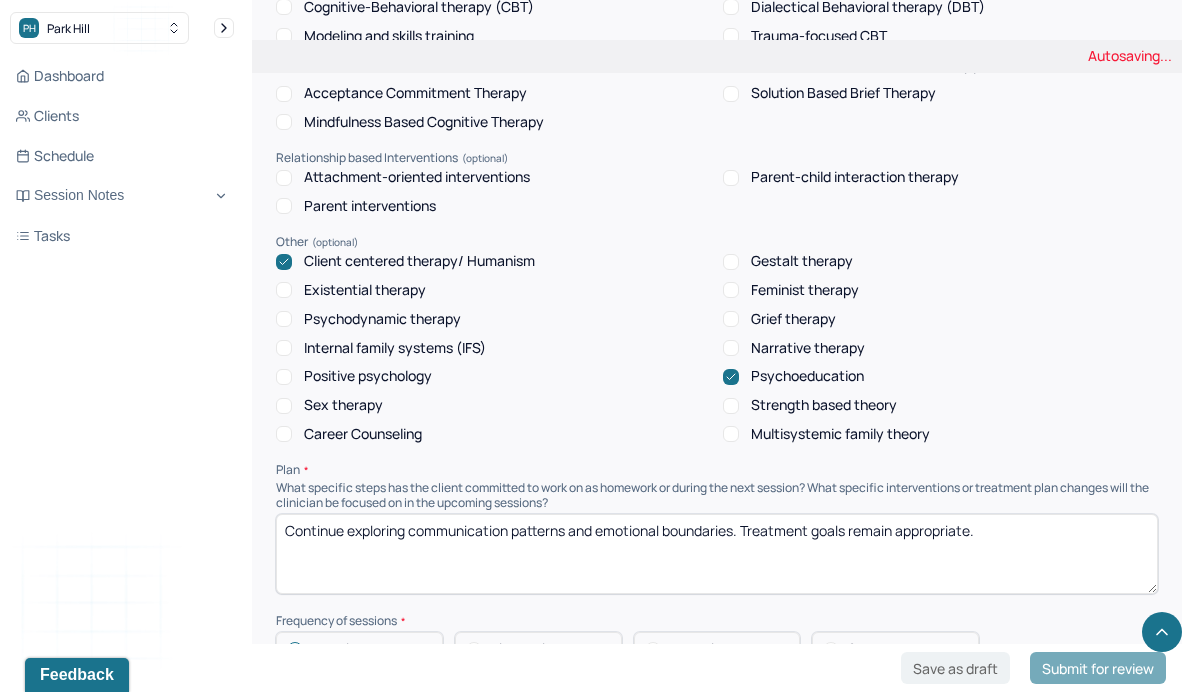 type 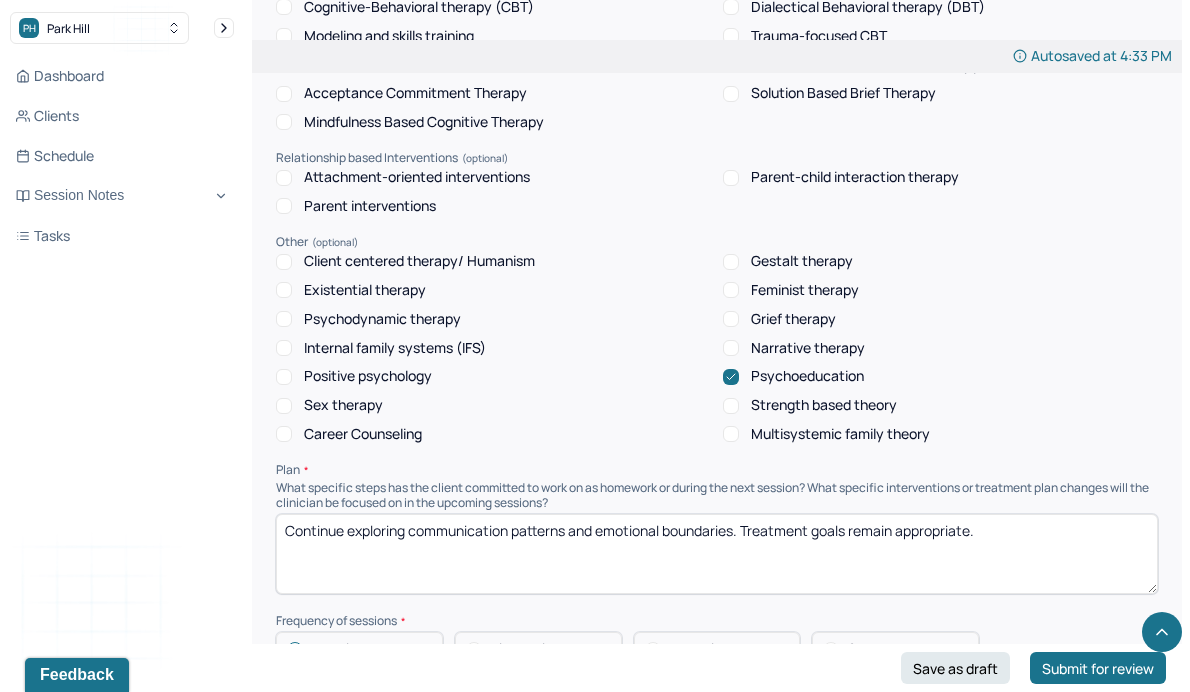 click on "Psychoeducation" at bounding box center [807, 376] 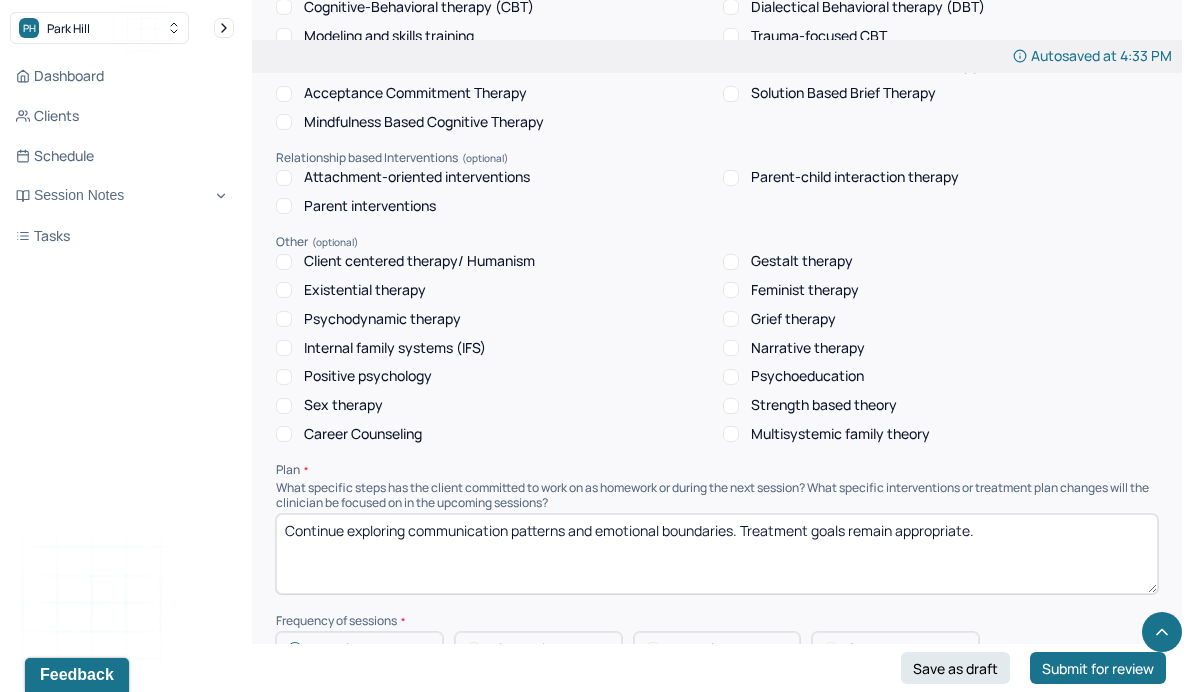 click on "Continue exploring communication patterns and emotional boundaries. Treatment goals remain appropriate." at bounding box center (717, 554) 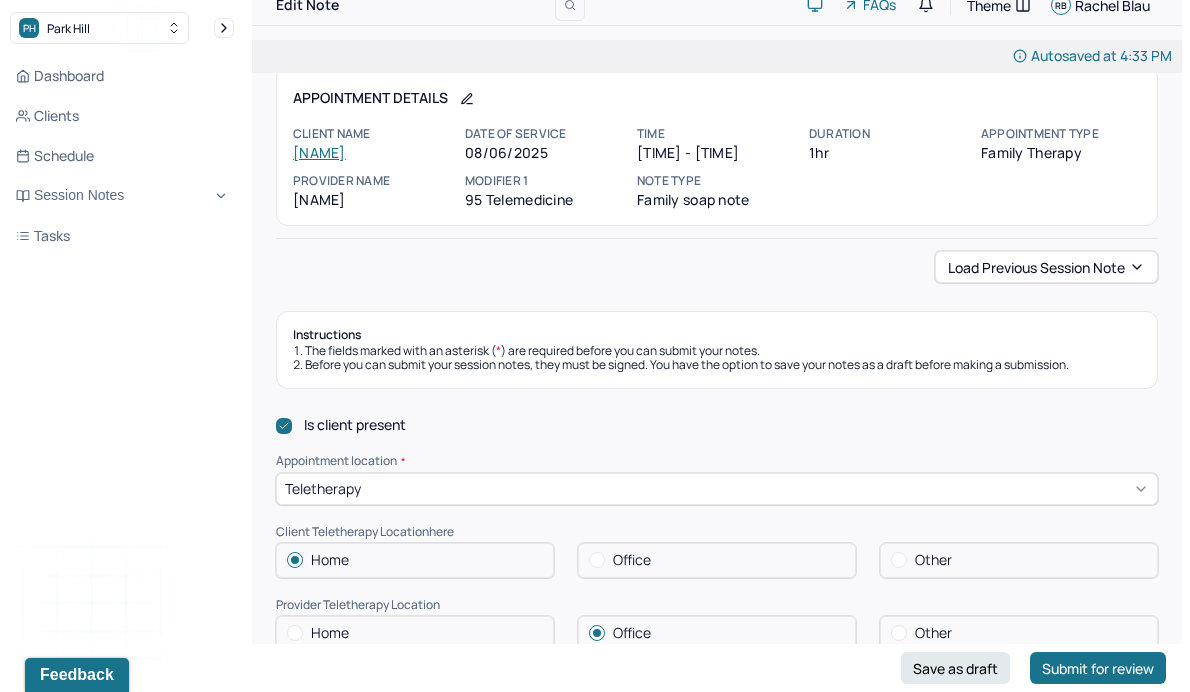 scroll, scrollTop: 0, scrollLeft: 0, axis: both 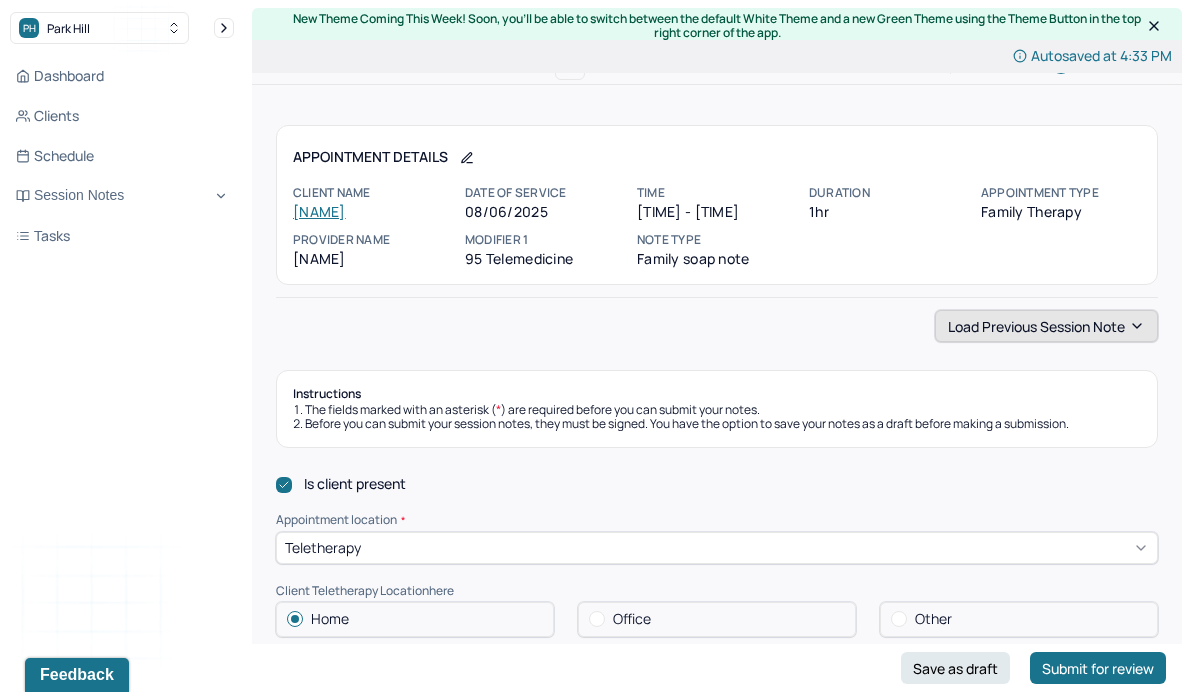 type 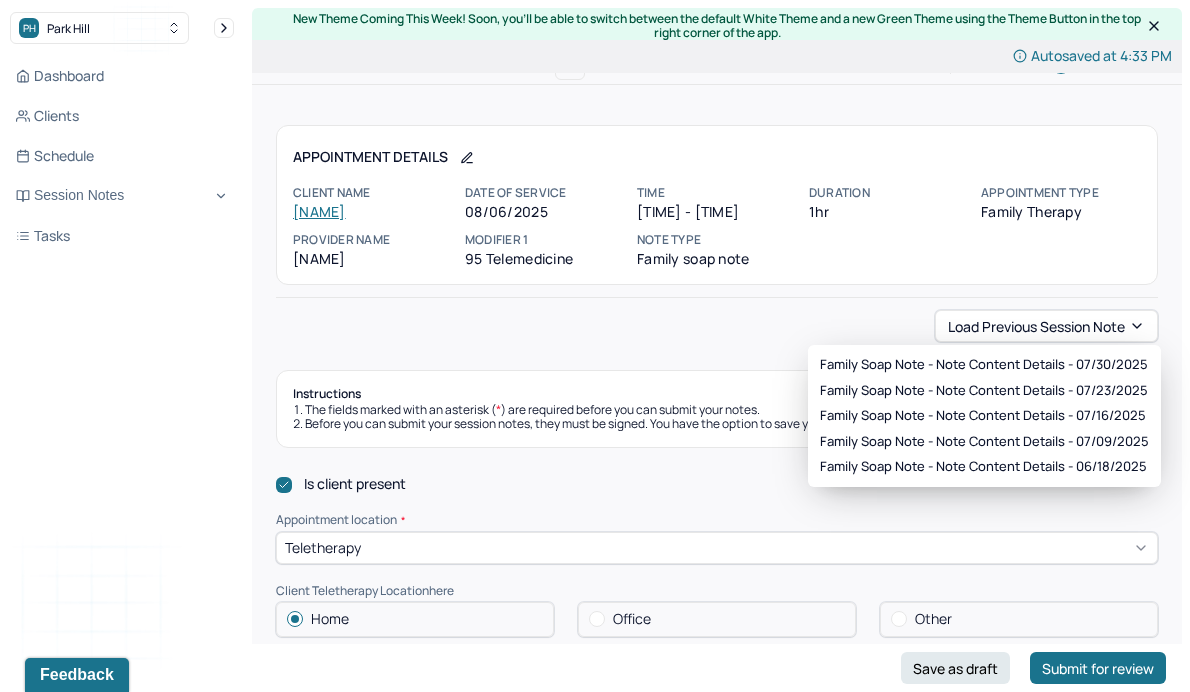 click on "Is client present" at bounding box center (717, 484) 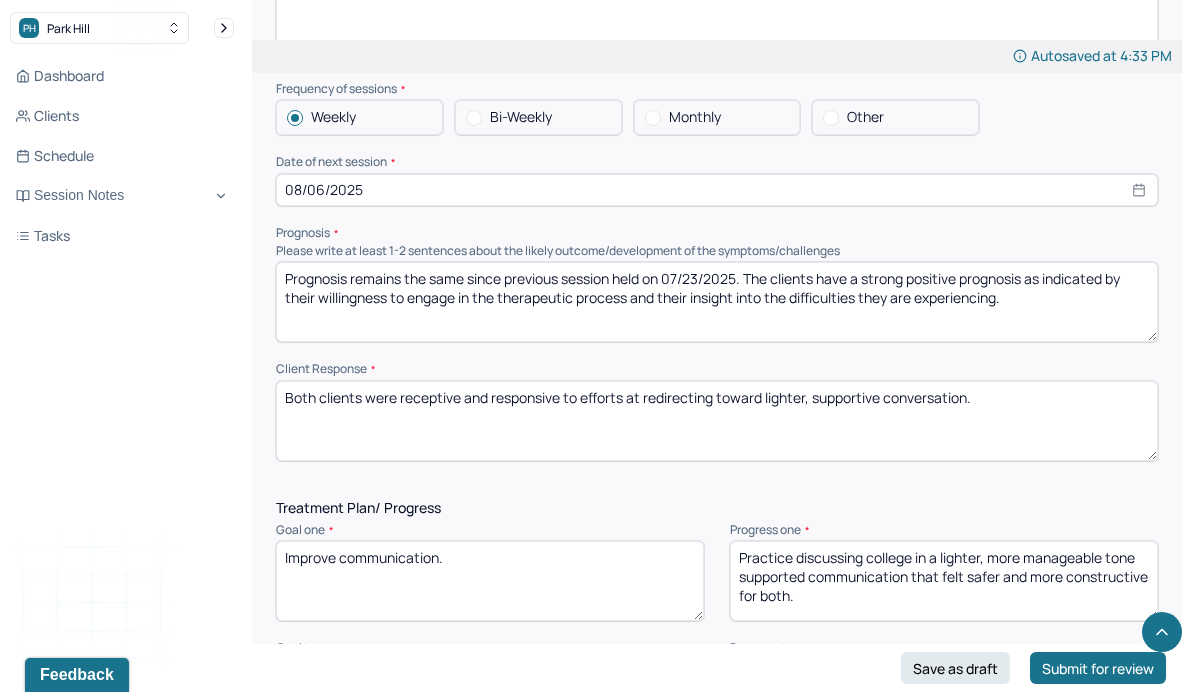 scroll, scrollTop: 2422, scrollLeft: 0, axis: vertical 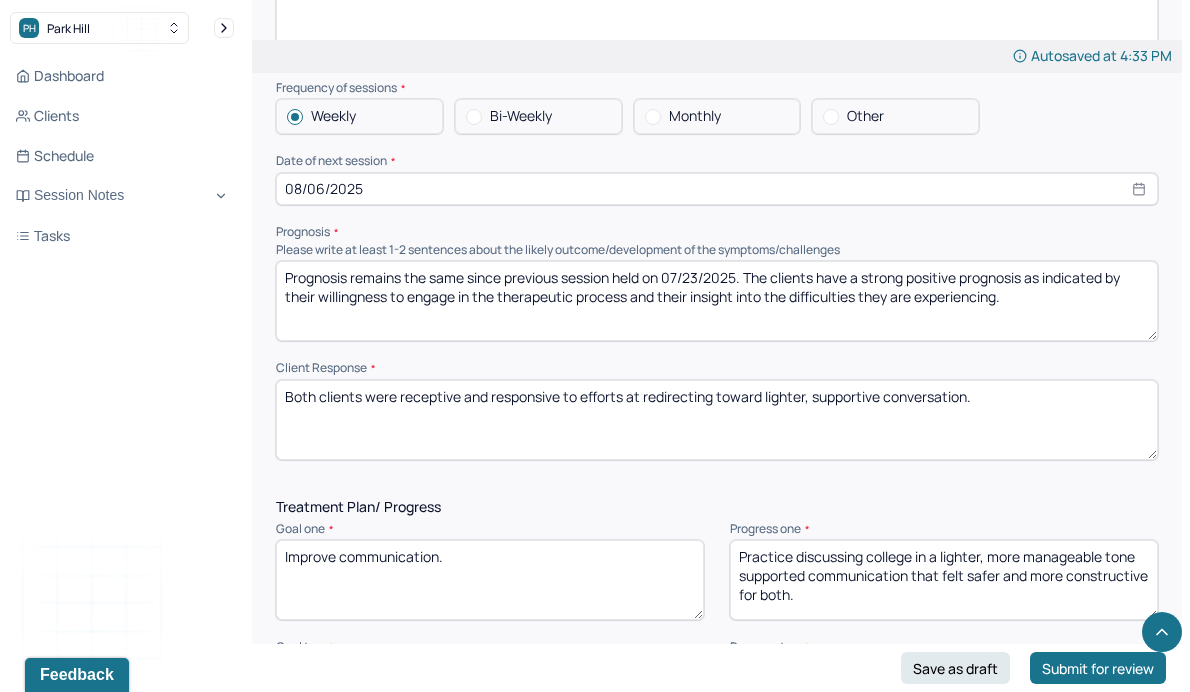 click on "Prognosis remains the same since previous session held on 07/23/2025. The clients have a strong positive prognosis as indicated by their willingness to engage in the therapeutic process and their insight into the difficulties they are experiencing." at bounding box center (717, 301) 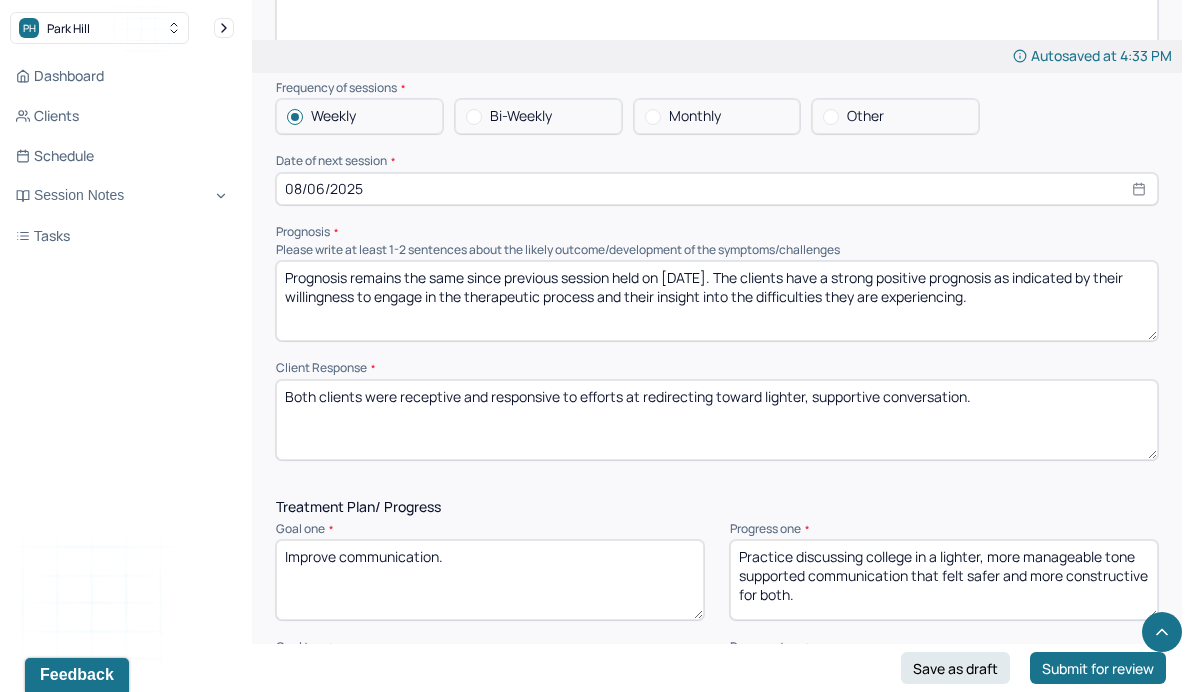 type on "Prognosis remains the same since previous session held on [DATE]. The clients have a strong positive prognosis as indicated by their willingness to engage in the therapeutic process and their insight into the difficulties they are experiencing." 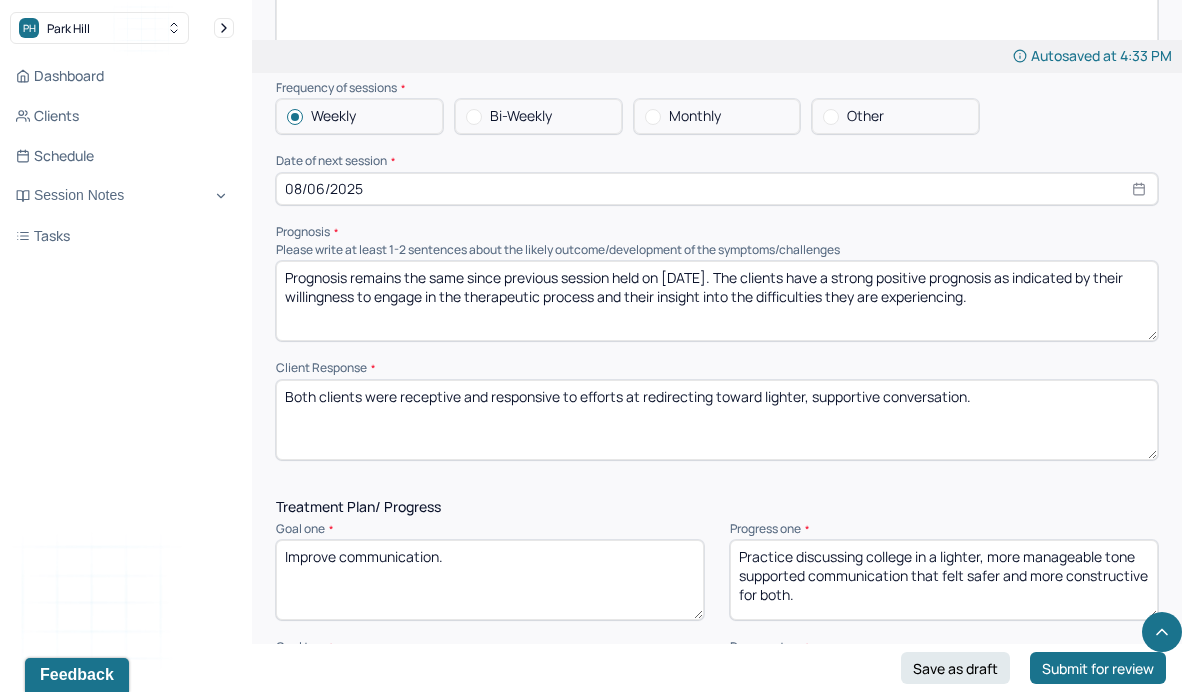 click on "08/06/2025" at bounding box center (717, 189) 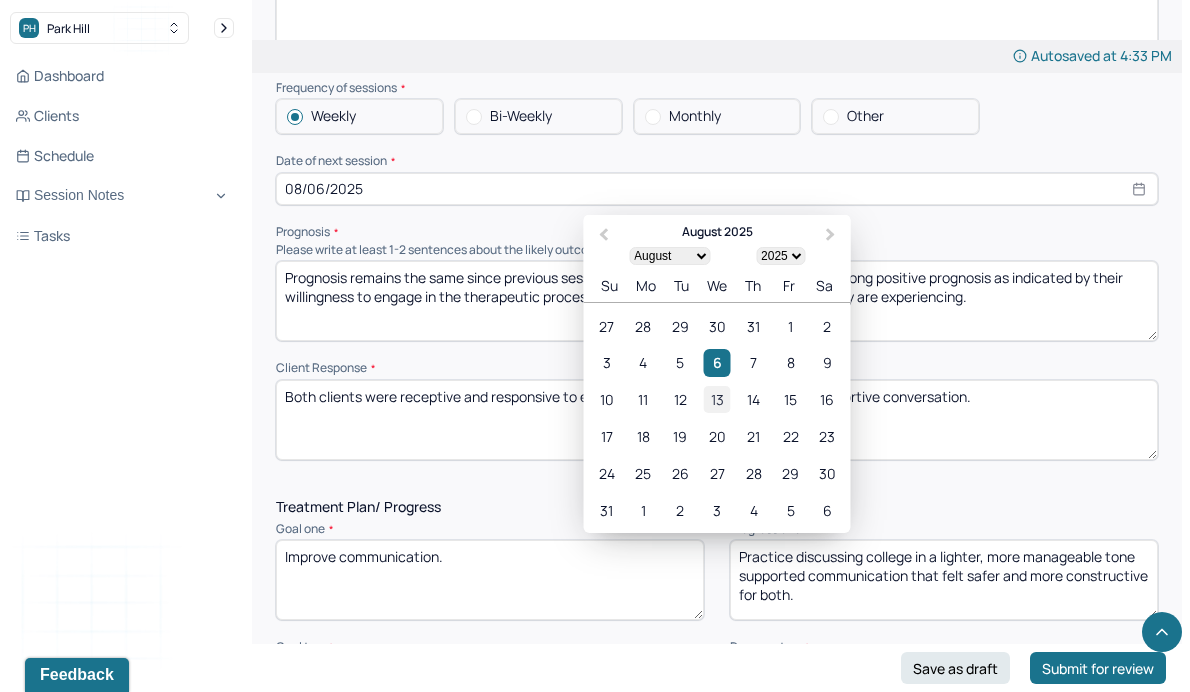 click on "13" at bounding box center [716, 399] 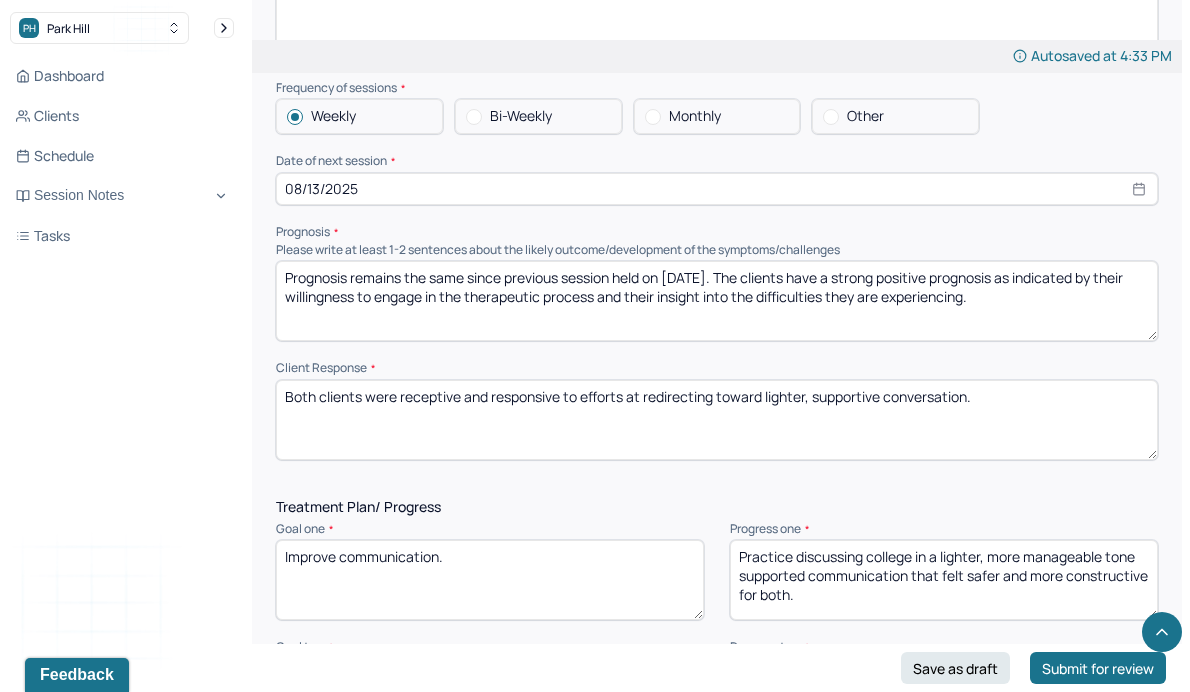click on "Both clients were receptive and responsive to efforts at redirecting toward lighter, supportive conversation." at bounding box center (717, 420) 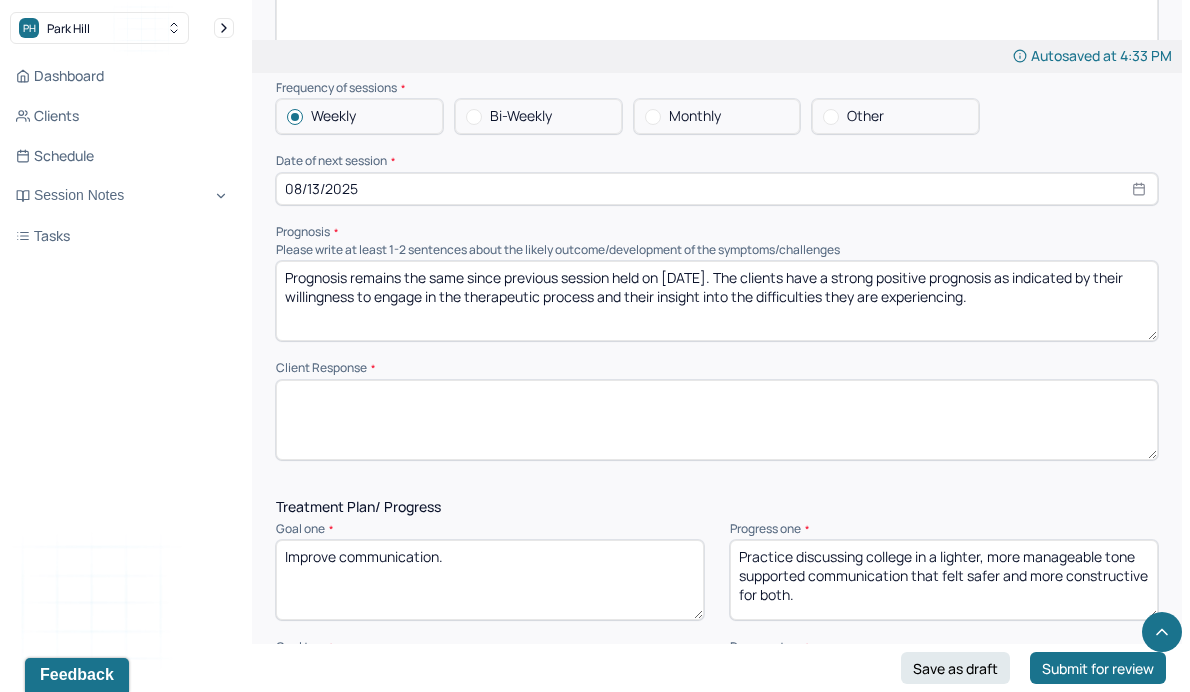 type 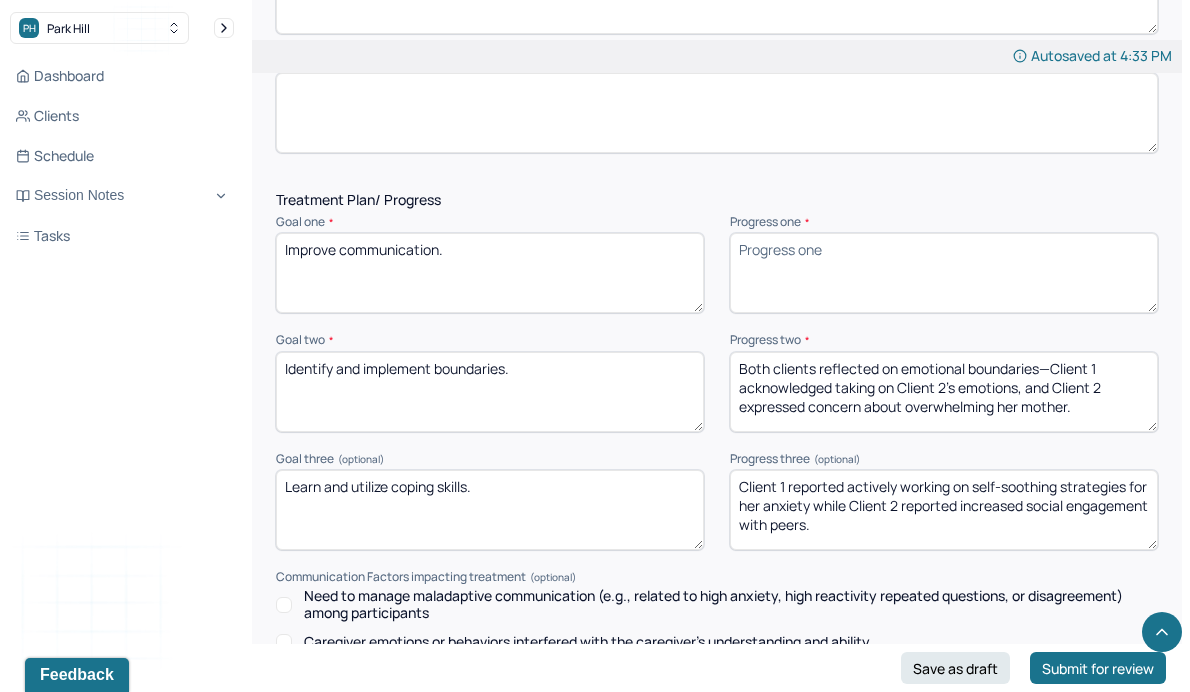 scroll, scrollTop: 2813, scrollLeft: 0, axis: vertical 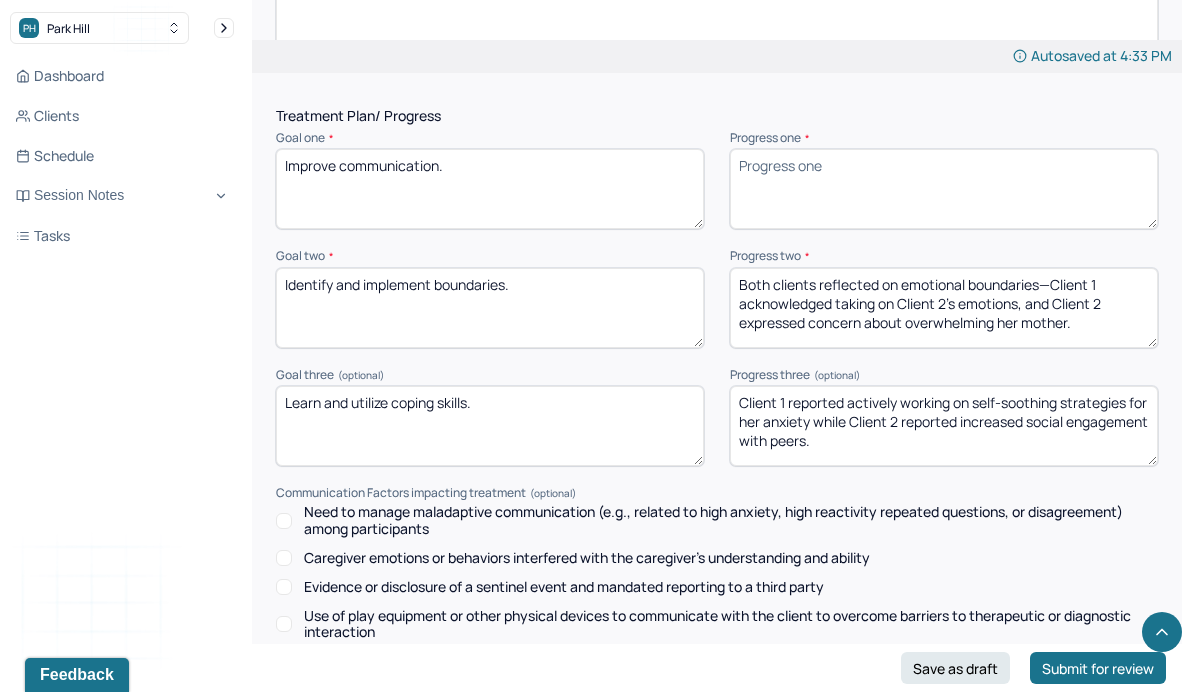 type 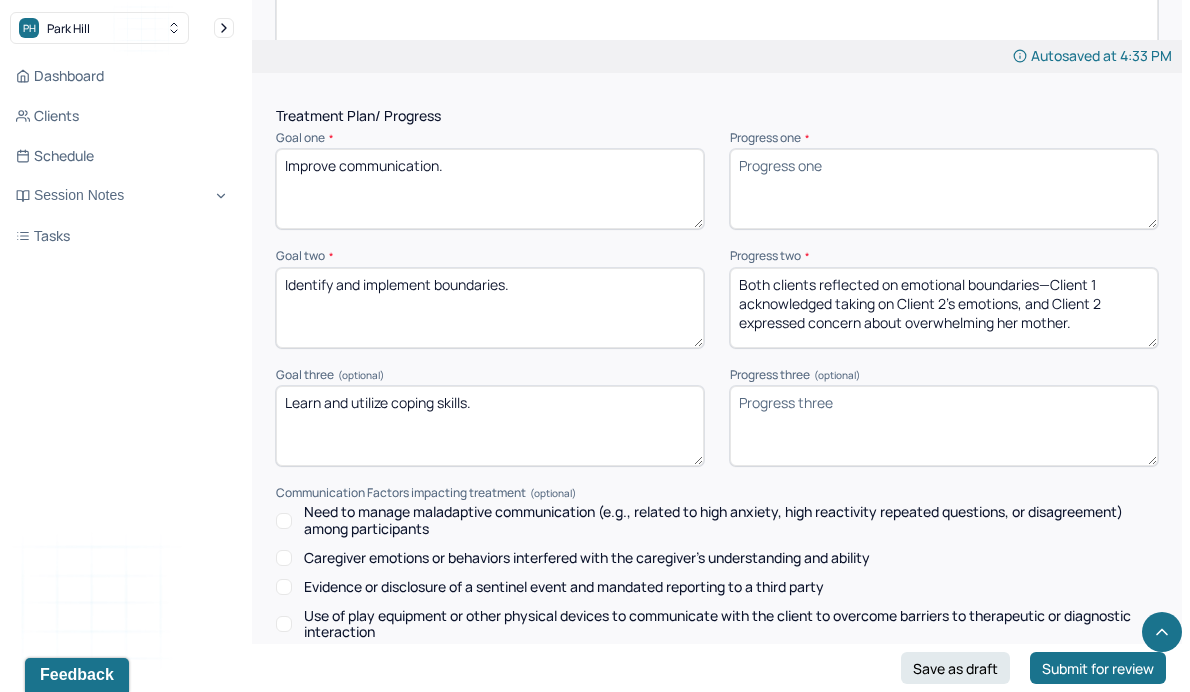 type 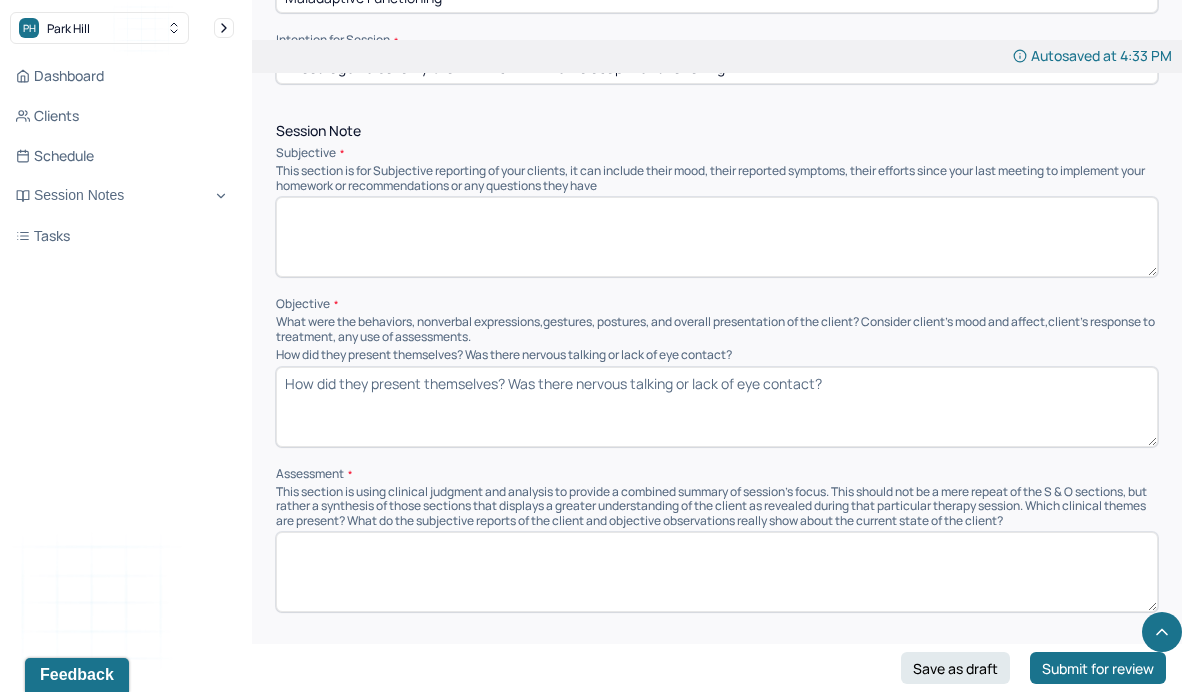 scroll, scrollTop: 0, scrollLeft: 0, axis: both 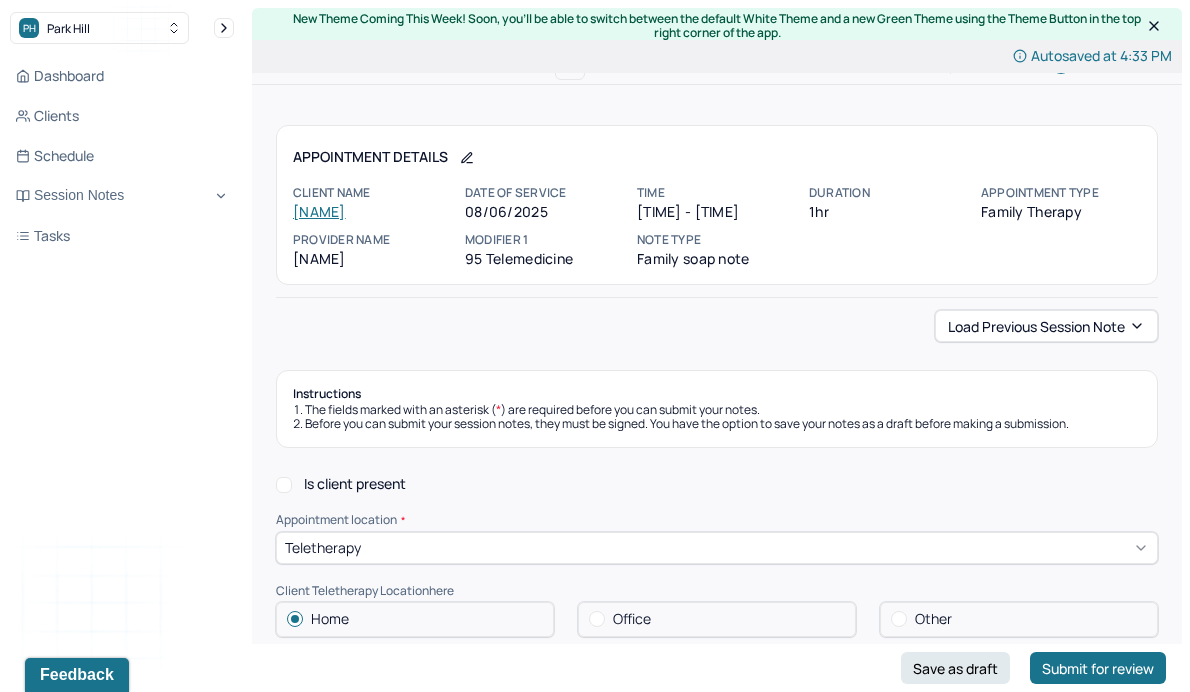 type 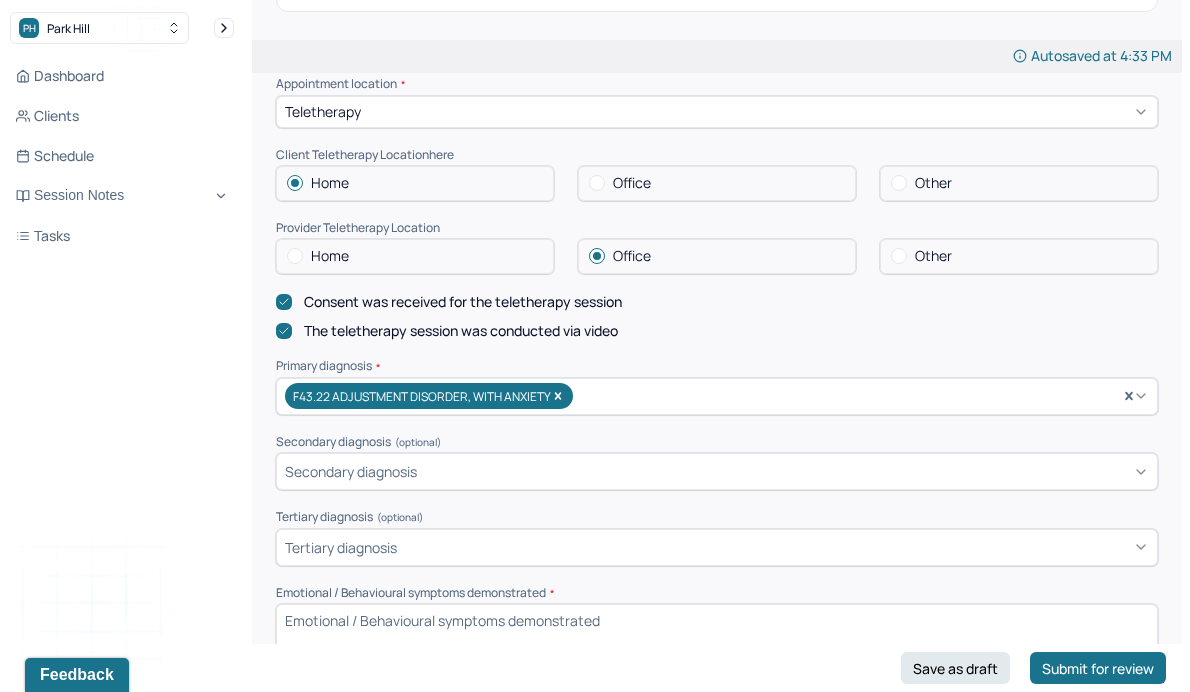 scroll, scrollTop: 0, scrollLeft: 0, axis: both 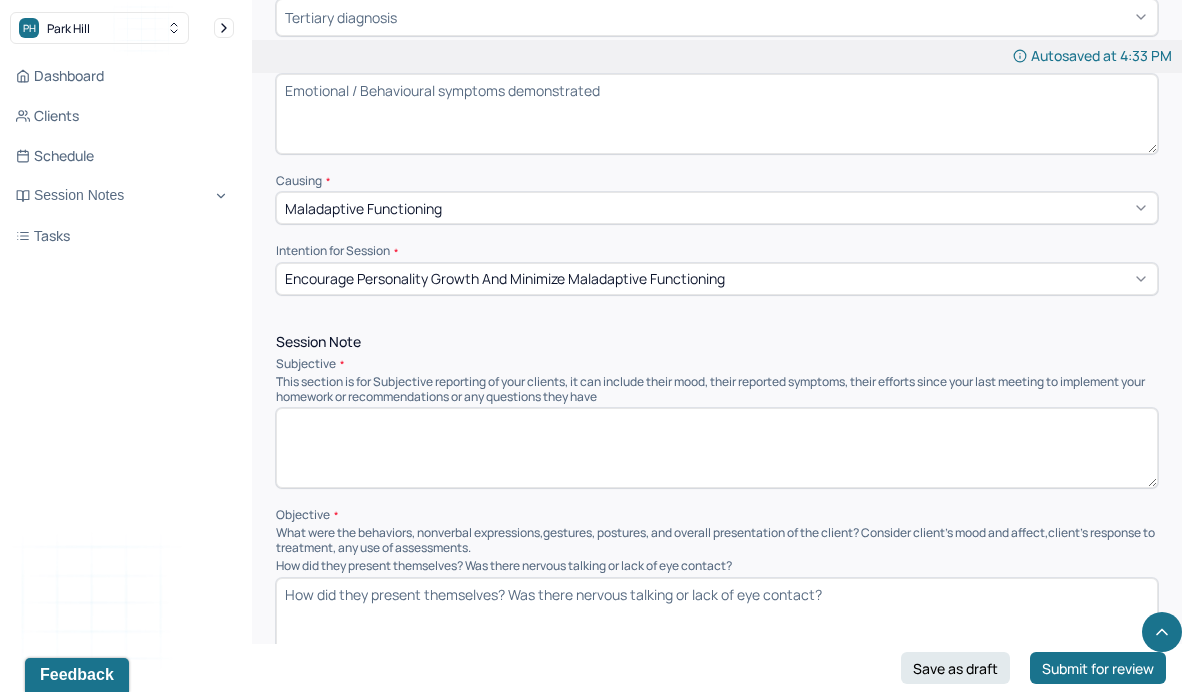 click at bounding box center [717, 448] 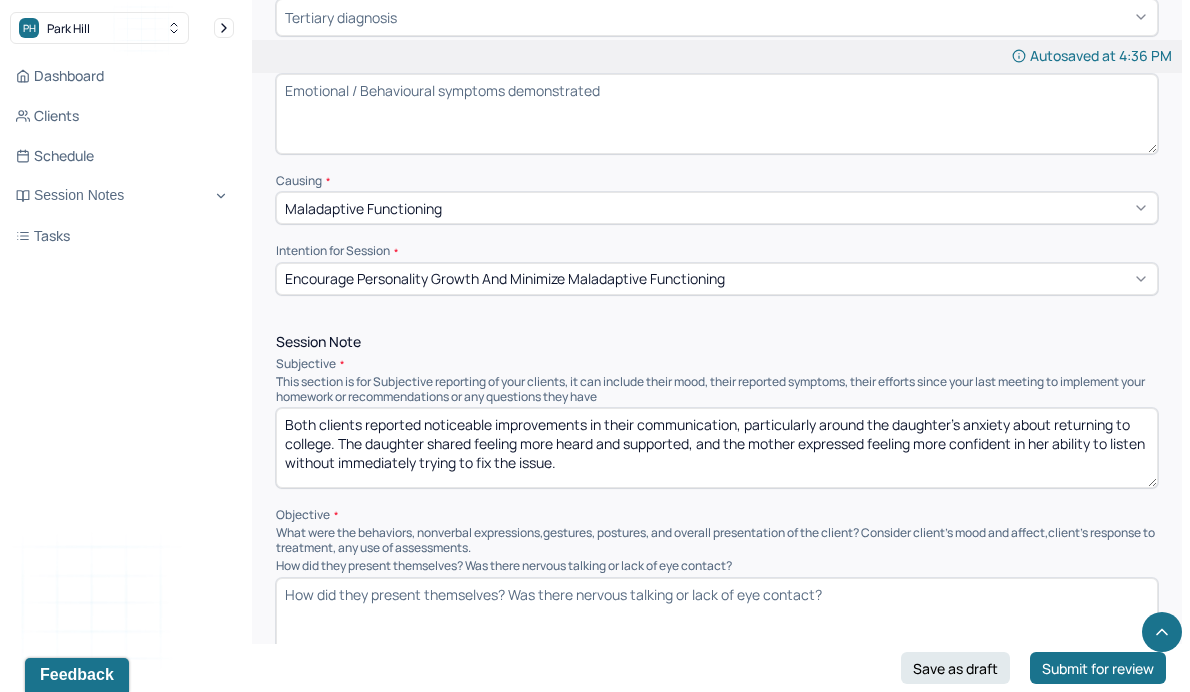 drag, startPoint x: 799, startPoint y: 430, endPoint x: 755, endPoint y: 431, distance: 44.011364 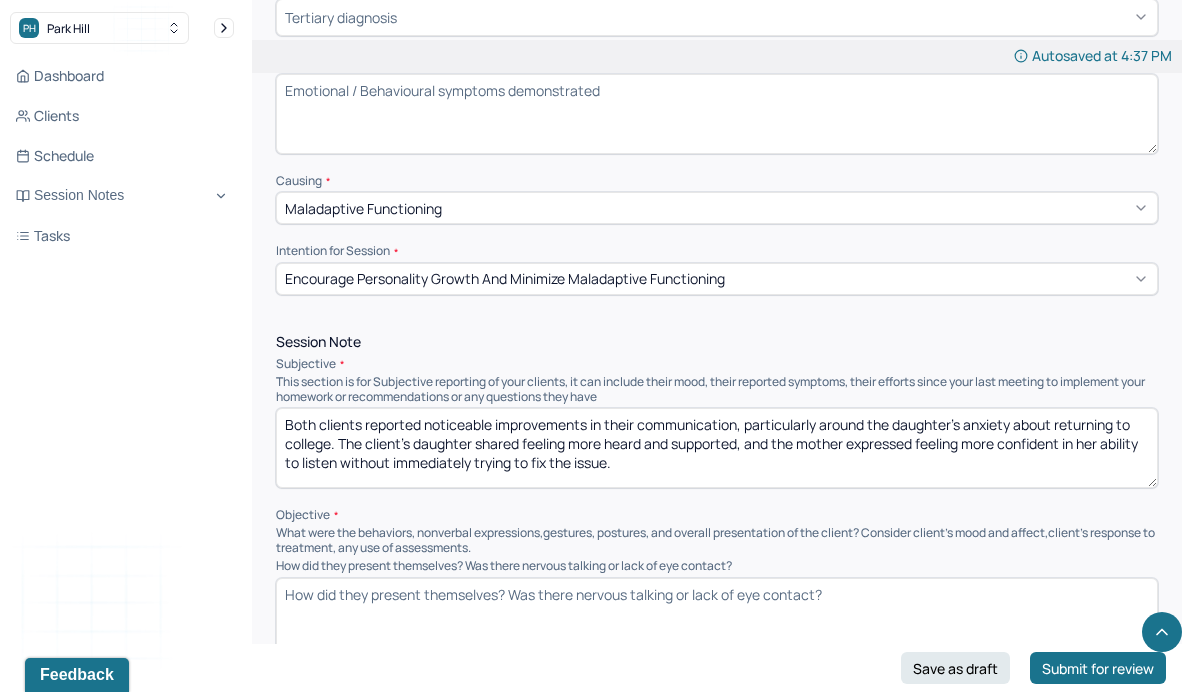 drag, startPoint x: 802, startPoint y: 436, endPoint x: 847, endPoint y: 436, distance: 45 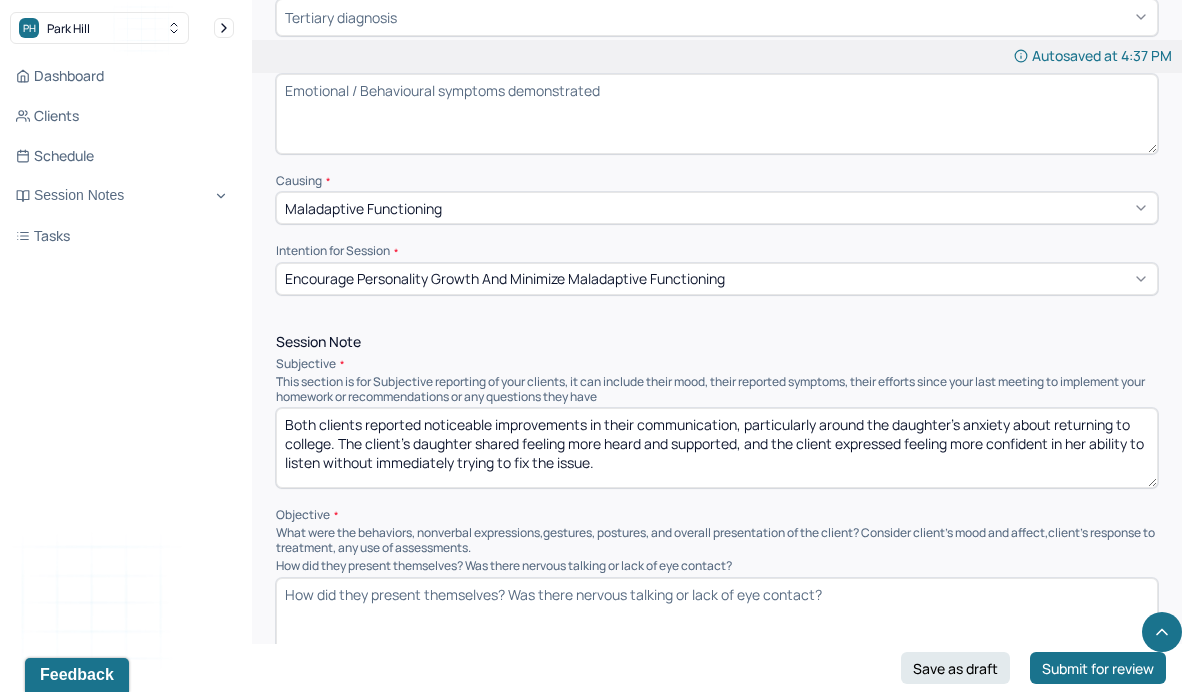 type on "Both clients reported noticeable improvements in their communication, particularly around the daughter’s anxiety about returning to college. The client's daughter shared feeling more heard and supported, and the client expressed feeling more confident in her ability to listen without immediately trying to fix the issue." 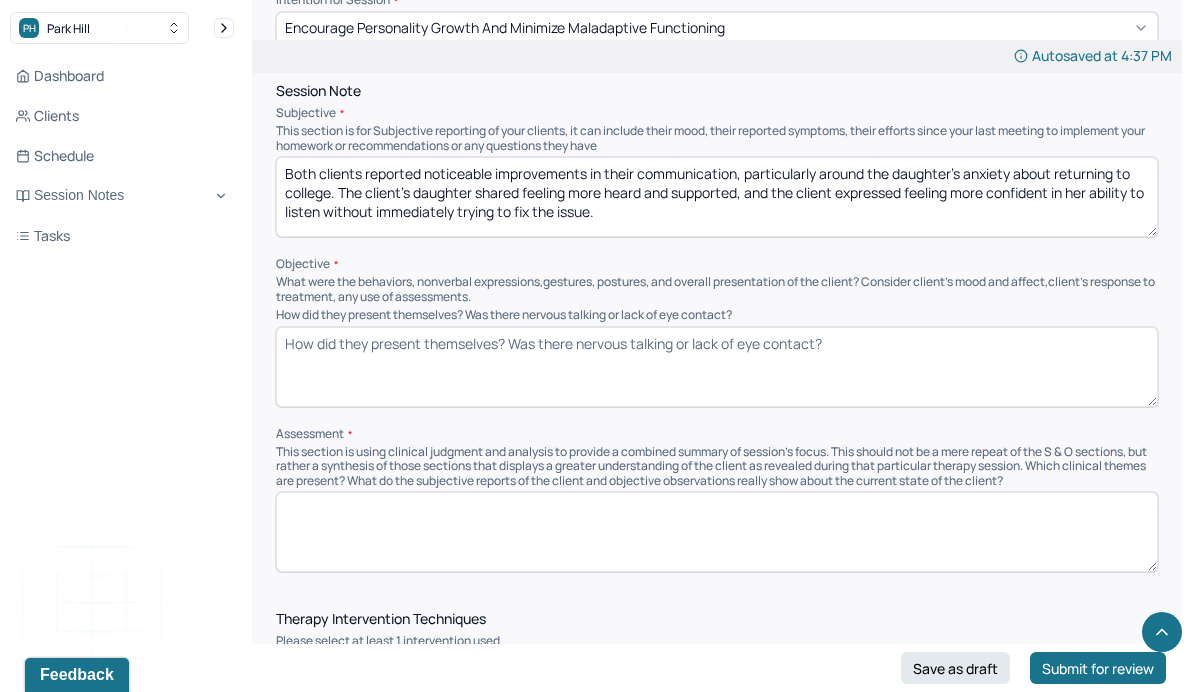 scroll, scrollTop: 1228, scrollLeft: 0, axis: vertical 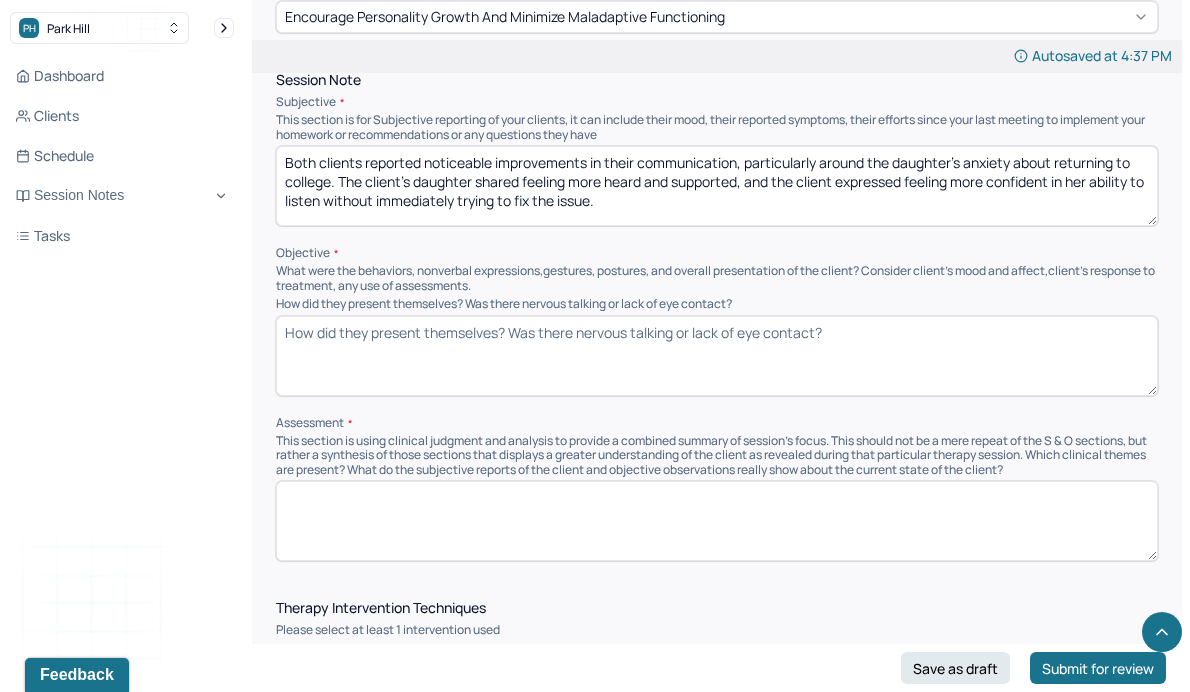 click on "How did they present themselves? Was there nervous talking or lack of eye contact?" at bounding box center [717, 356] 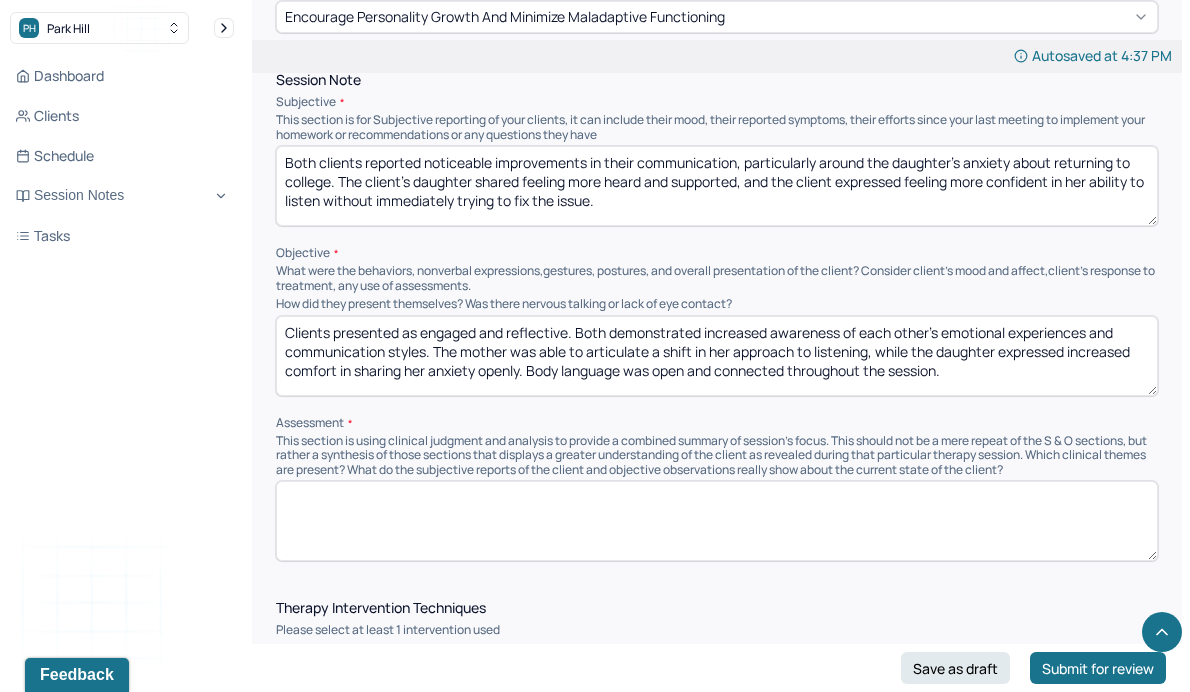 drag, startPoint x: 505, startPoint y: 341, endPoint x: 462, endPoint y: 341, distance: 43 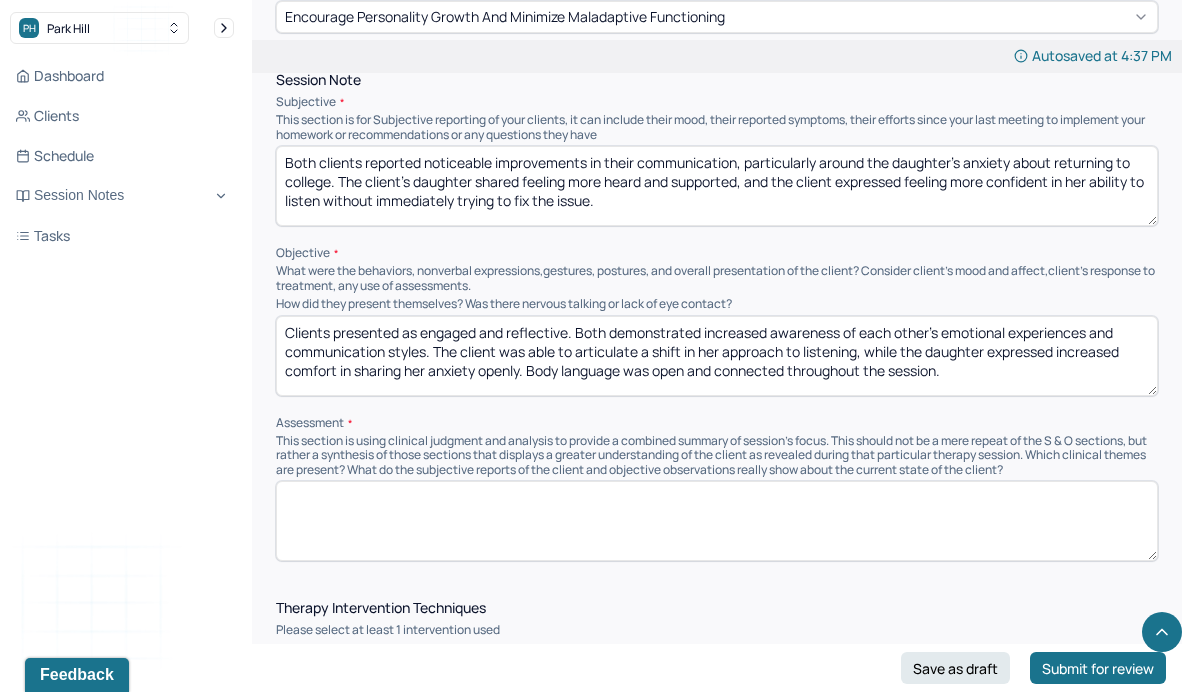 click on "Clients presented as engaged and reflective. Both demonstrated increased awareness of each other’s emotional experiences and communication styles. The client was able to articulate a shift in her approach to listening, while the daughter expressed increased comfort in sharing her anxiety openly. Body language was open and connected throughout the session." at bounding box center (717, 356) 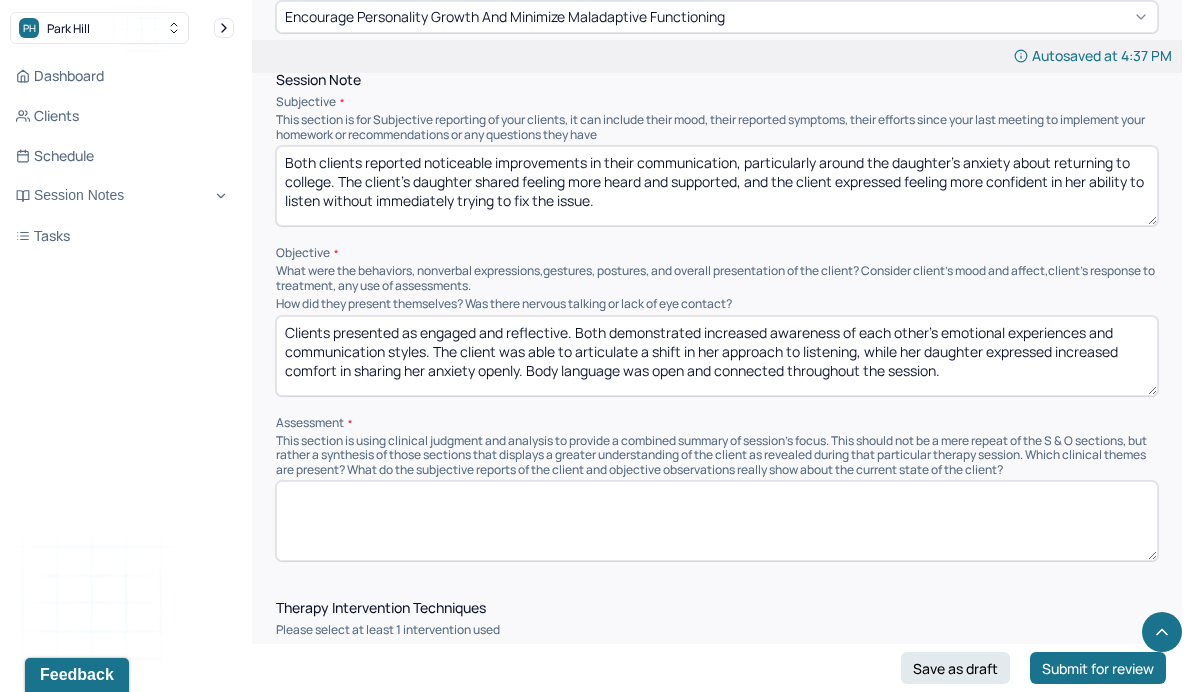 type on "Clients presented as engaged and reflective. Both demonstrated increased awareness of each other’s emotional experiences and communication styles. The client was able to articulate a shift in her approach to listening, while her daughter expressed increased comfort in sharing her anxiety openly. Body language was open and connected throughout the session." 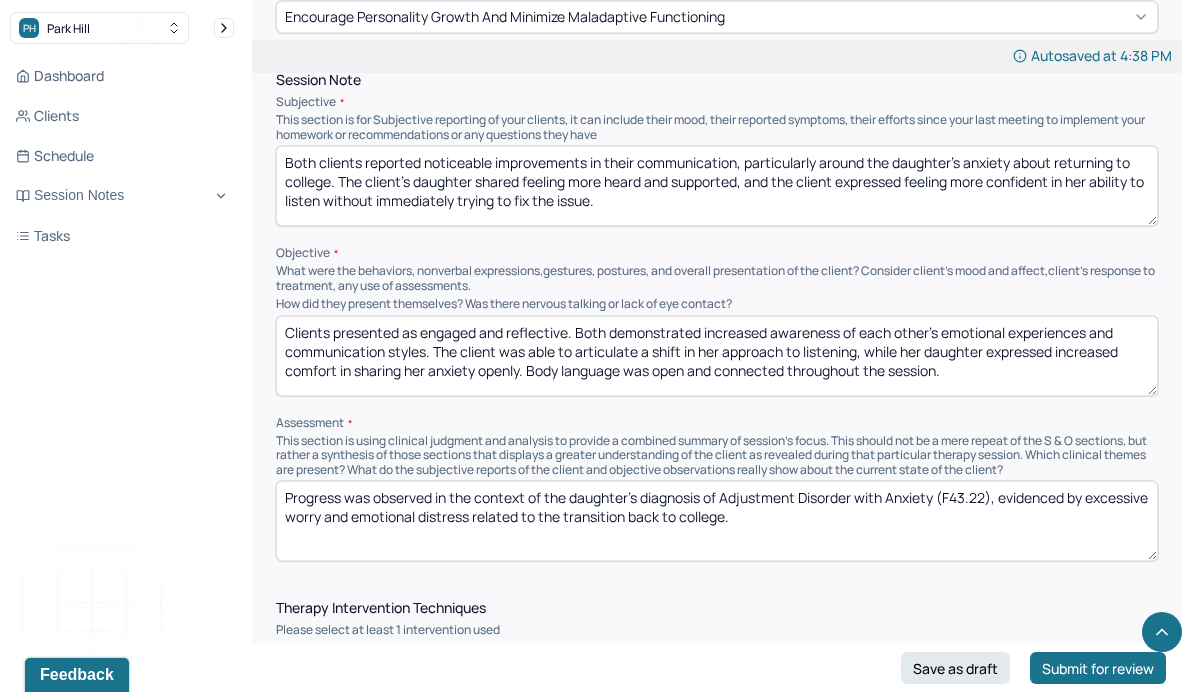 drag, startPoint x: 570, startPoint y: 490, endPoint x: 994, endPoint y: 486, distance: 424.01886 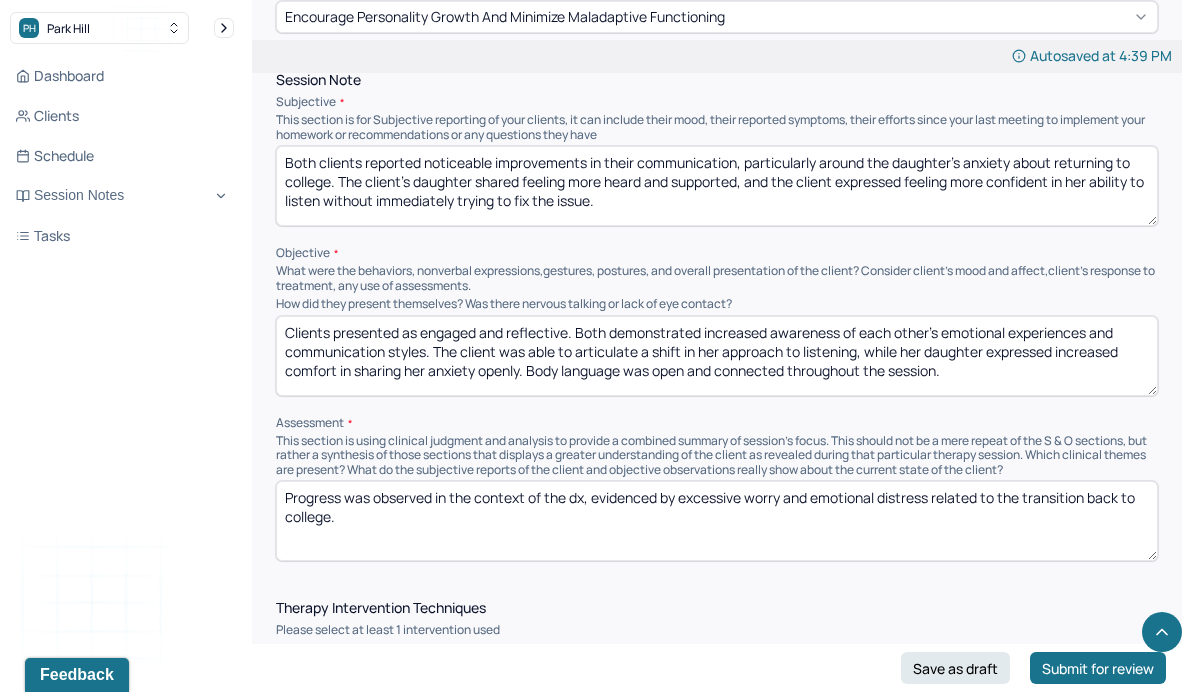 click on "Progress was observed in the context of the dx, evidenced by excessive worry and emotional distress related to the transition back to college." at bounding box center [717, 521] 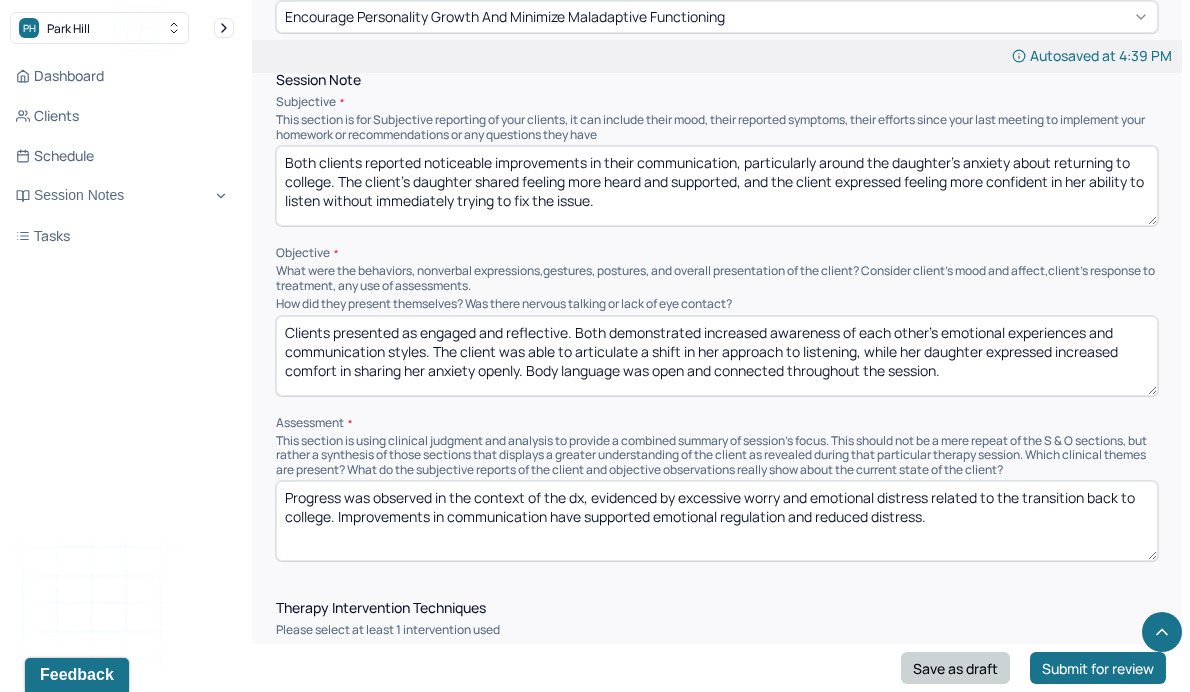 paste on "Modalities used in session included family systems therapy, psychoeducation, and cognitive-behavioral strategies to support anxiety management and improve relational communication." 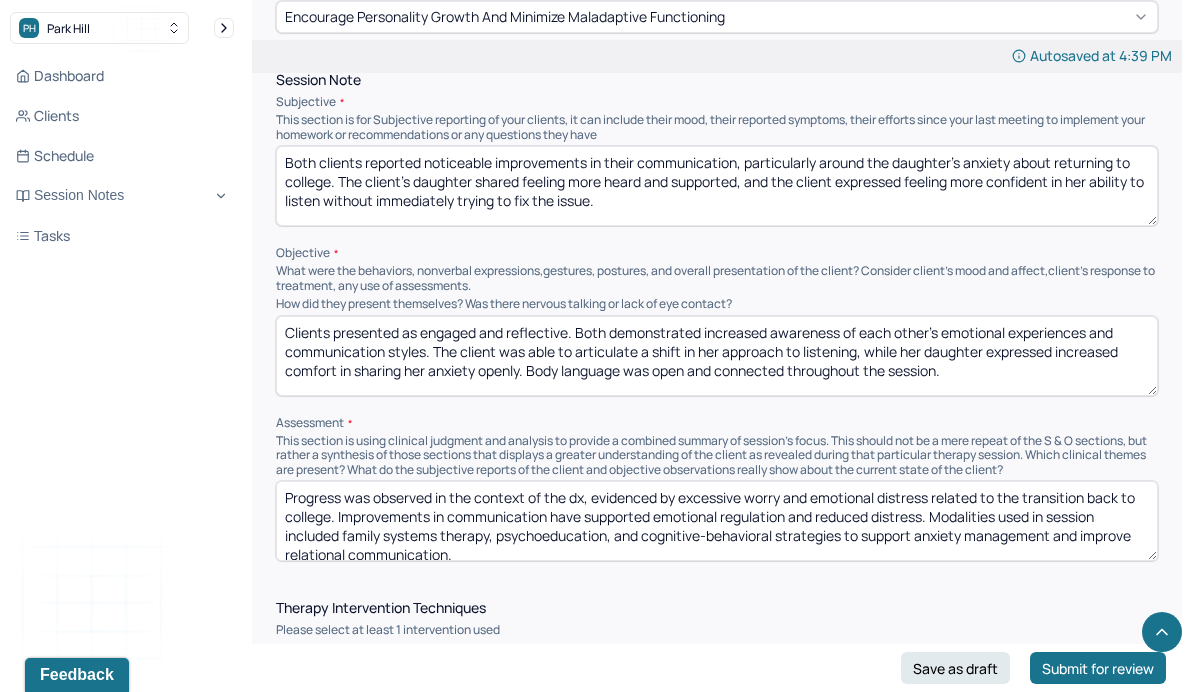 scroll, scrollTop: 9, scrollLeft: 0, axis: vertical 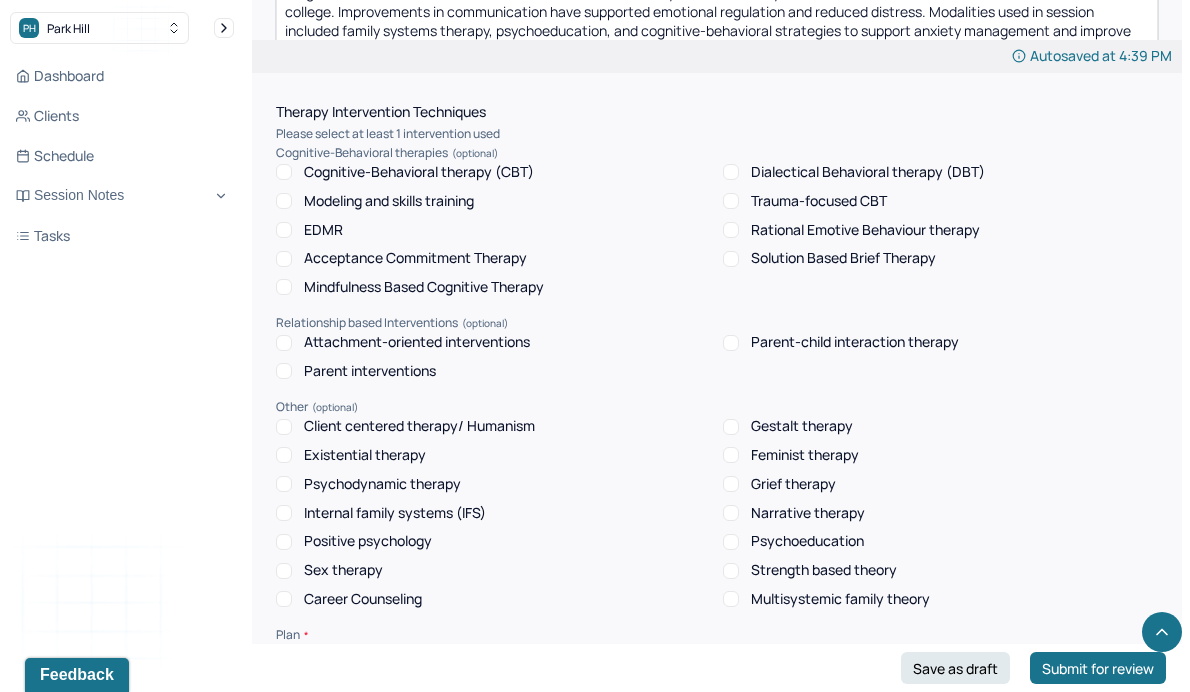 type on "Progress was observed in the context of the dx, evidenced by excessive worry and emotional distress related to the transition back to college. Improvements in communication have supported emotional regulation and reduced distress. Modalities used in session included family systems therapy, psychoeducation, and cognitive-behavioral strategies to support anxiety management and improve relational communication." 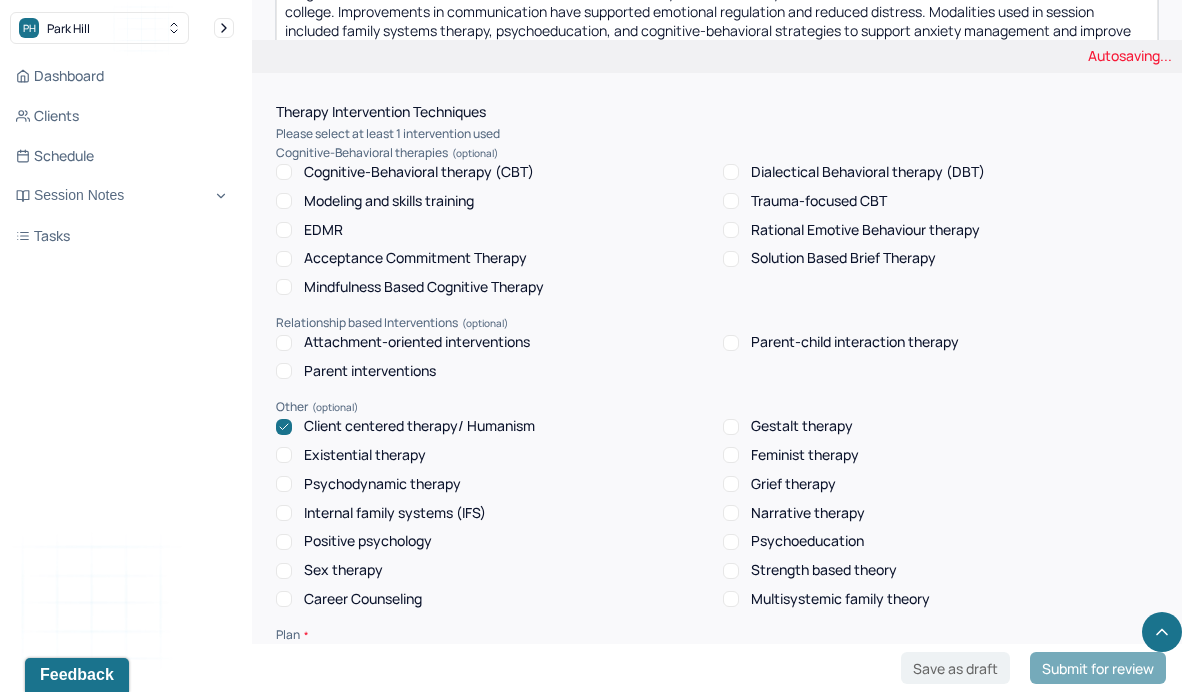 click on "Psychoeducation" at bounding box center [807, 541] 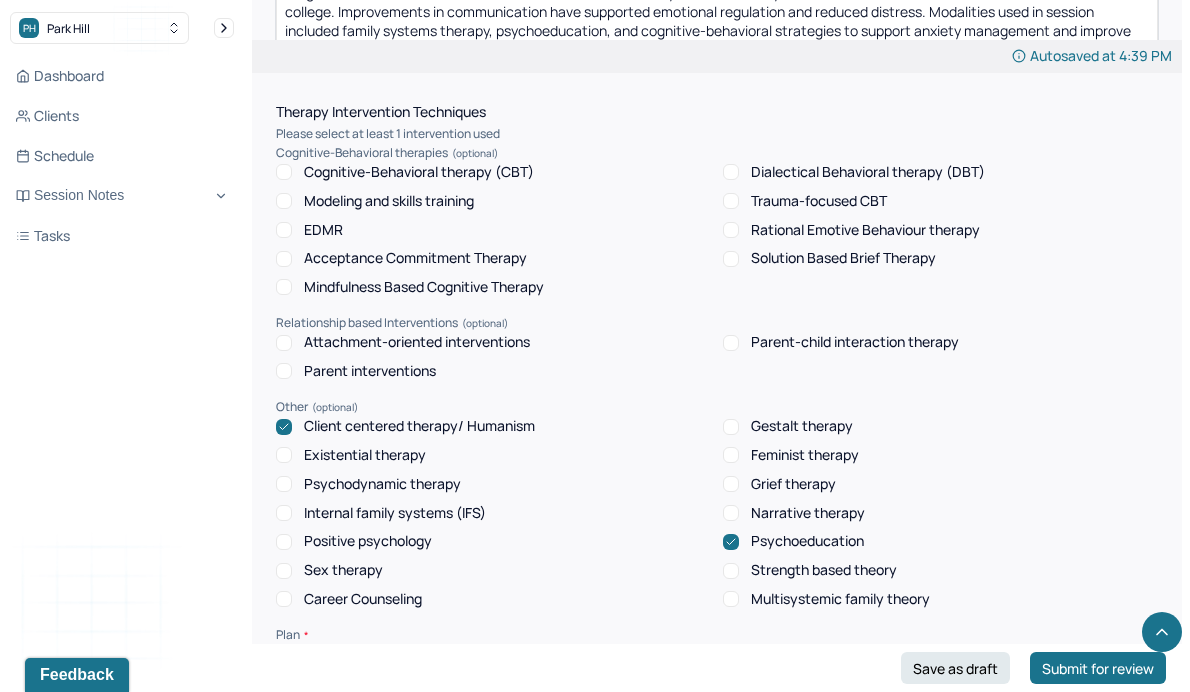 click on "Cognitive-Behavioral therapy (CBT)" at bounding box center [419, 172] 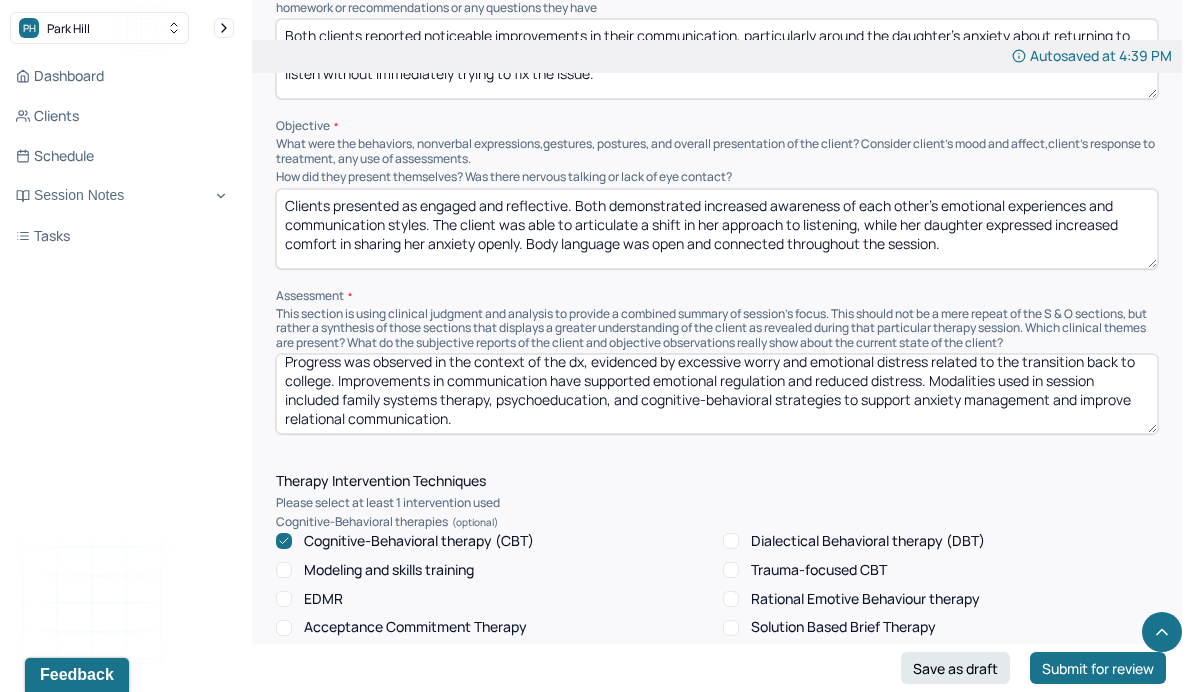 scroll, scrollTop: 1350, scrollLeft: 0, axis: vertical 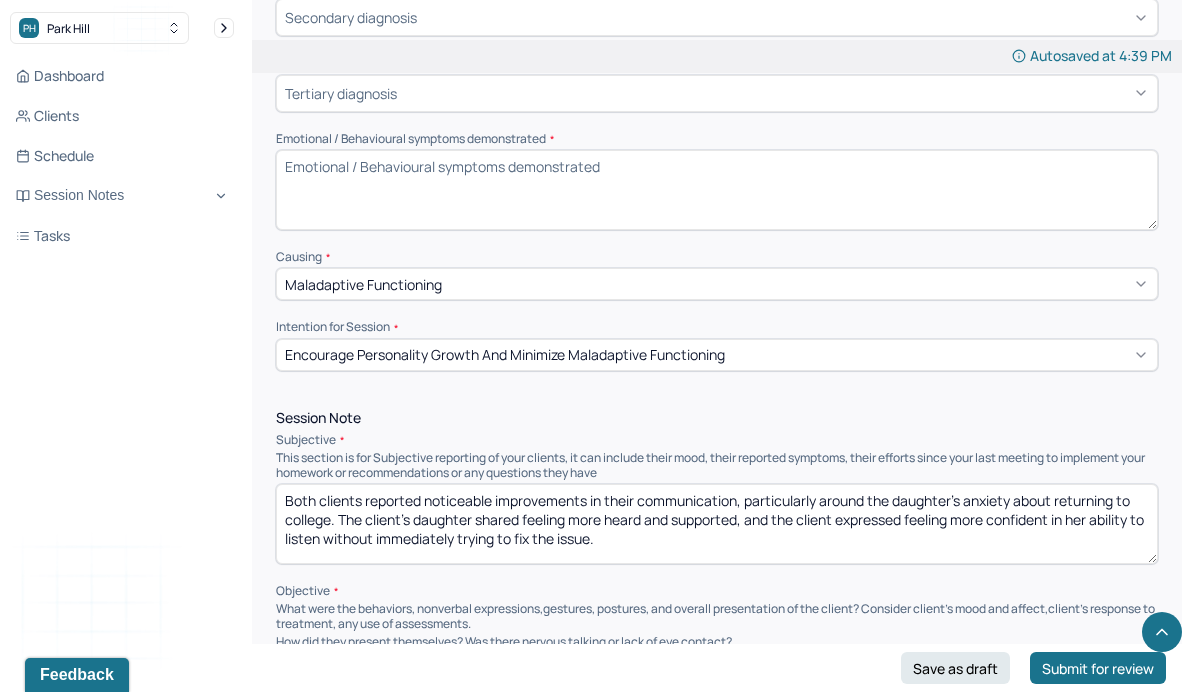 click on "Emotional / Behavioural symptoms demonstrated *" at bounding box center (717, 190) 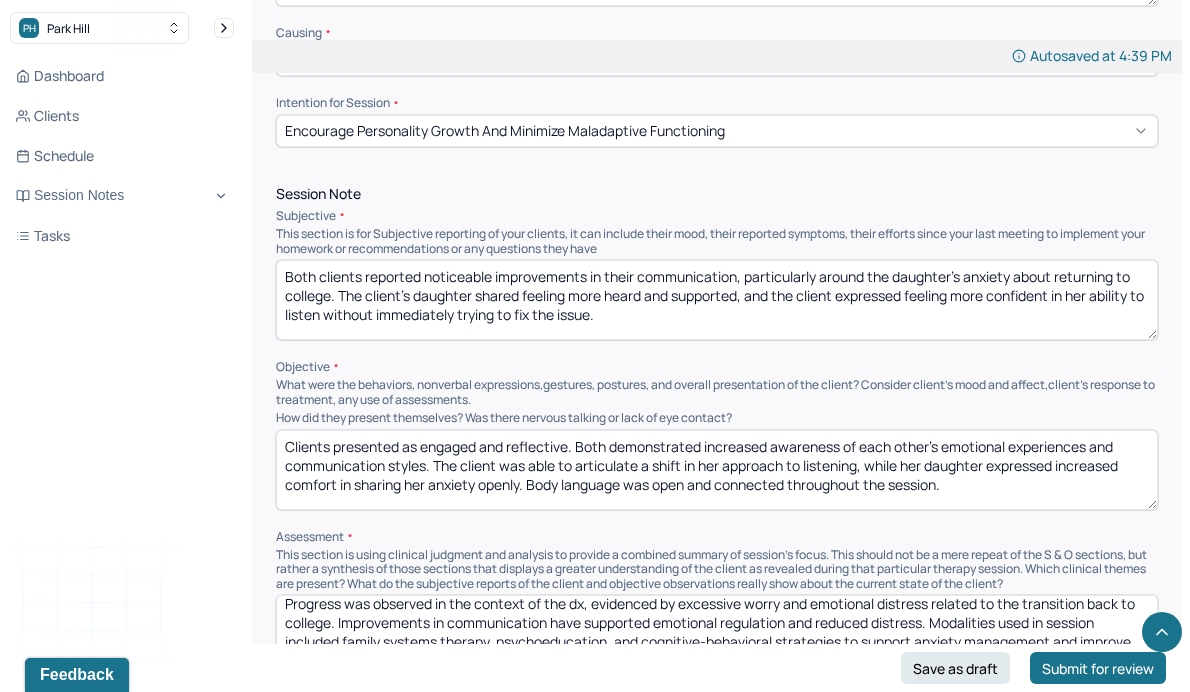 scroll, scrollTop: 1111, scrollLeft: 0, axis: vertical 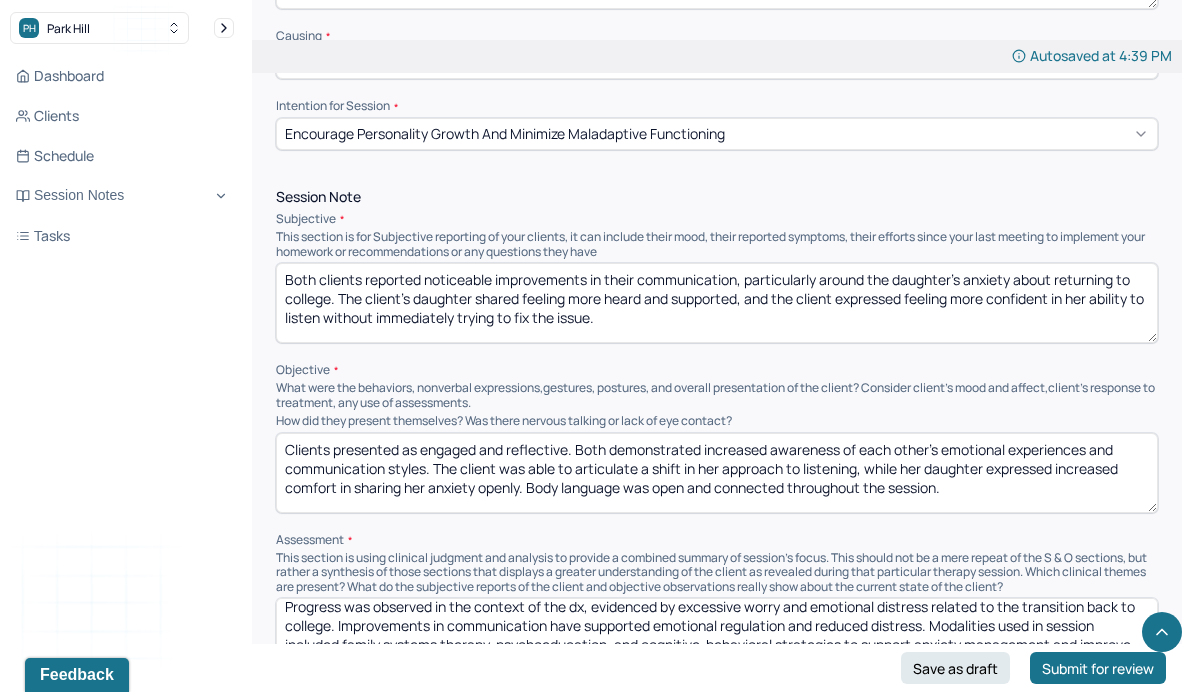 drag, startPoint x: 575, startPoint y: 435, endPoint x: 221, endPoint y: 430, distance: 354.0353 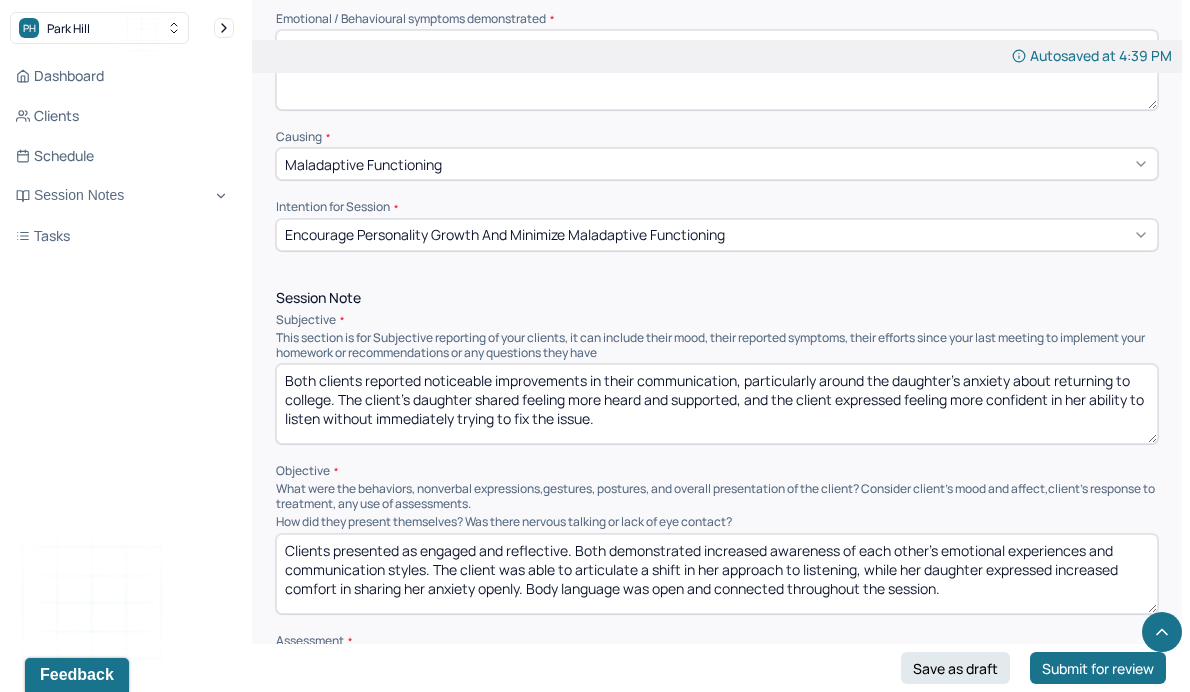 scroll, scrollTop: 986, scrollLeft: 0, axis: vertical 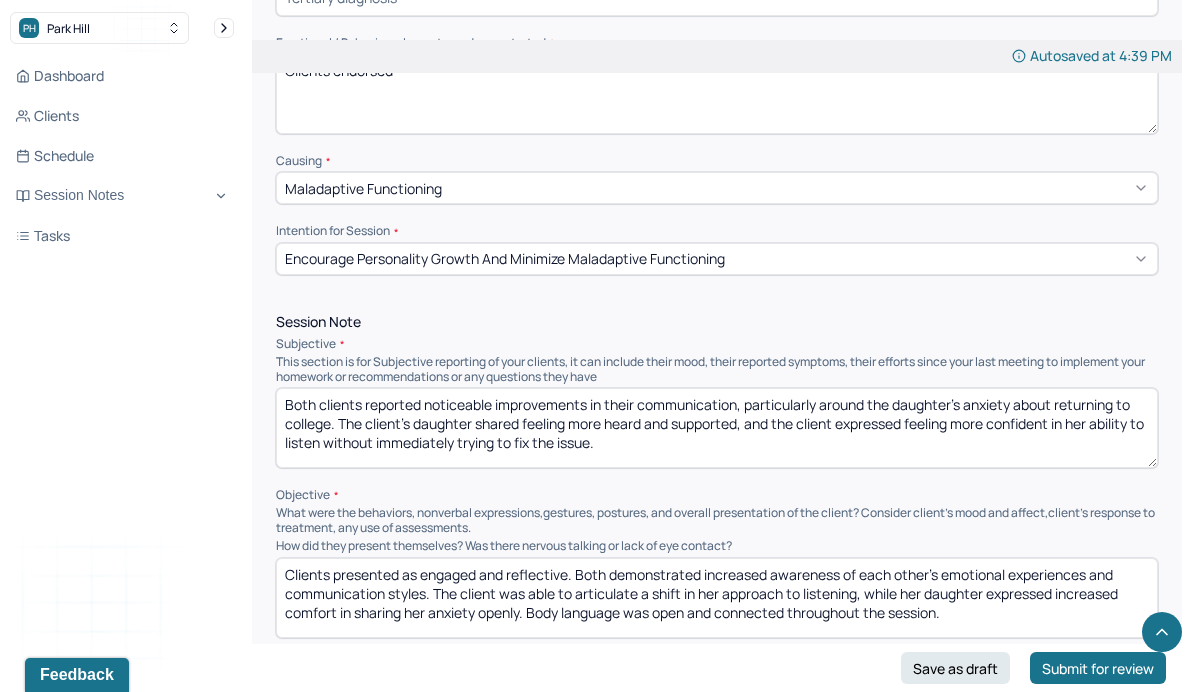 click on "Clients endorsed" at bounding box center (717, 94) 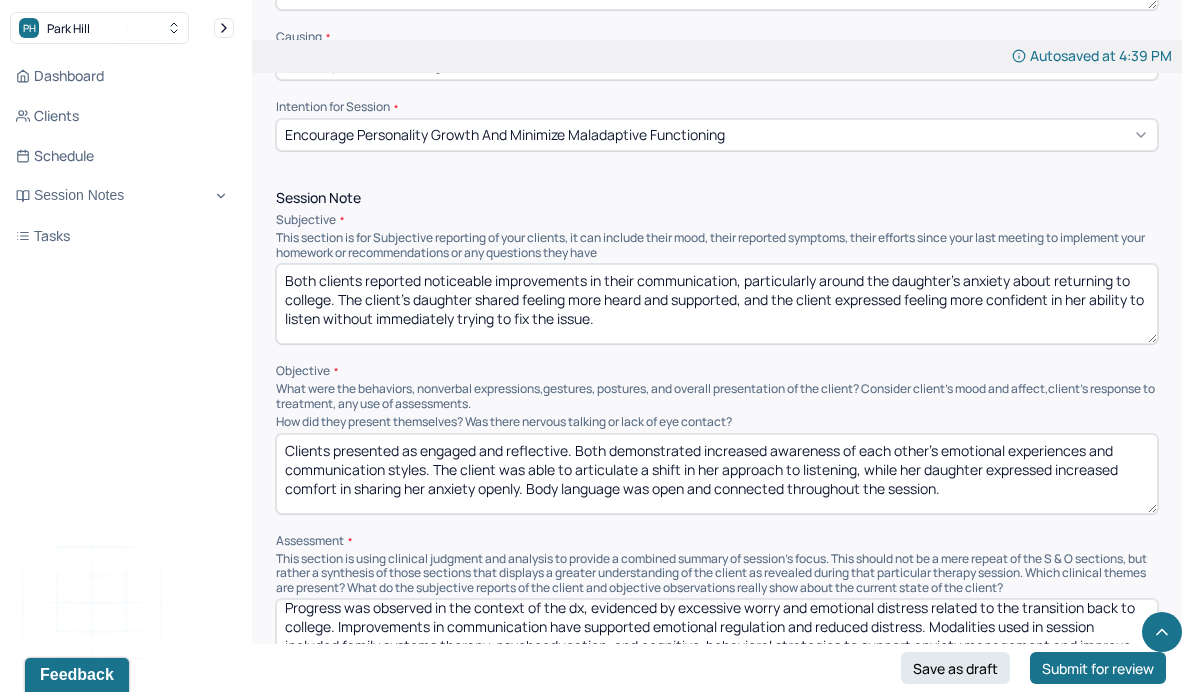 scroll, scrollTop: 1111, scrollLeft: 0, axis: vertical 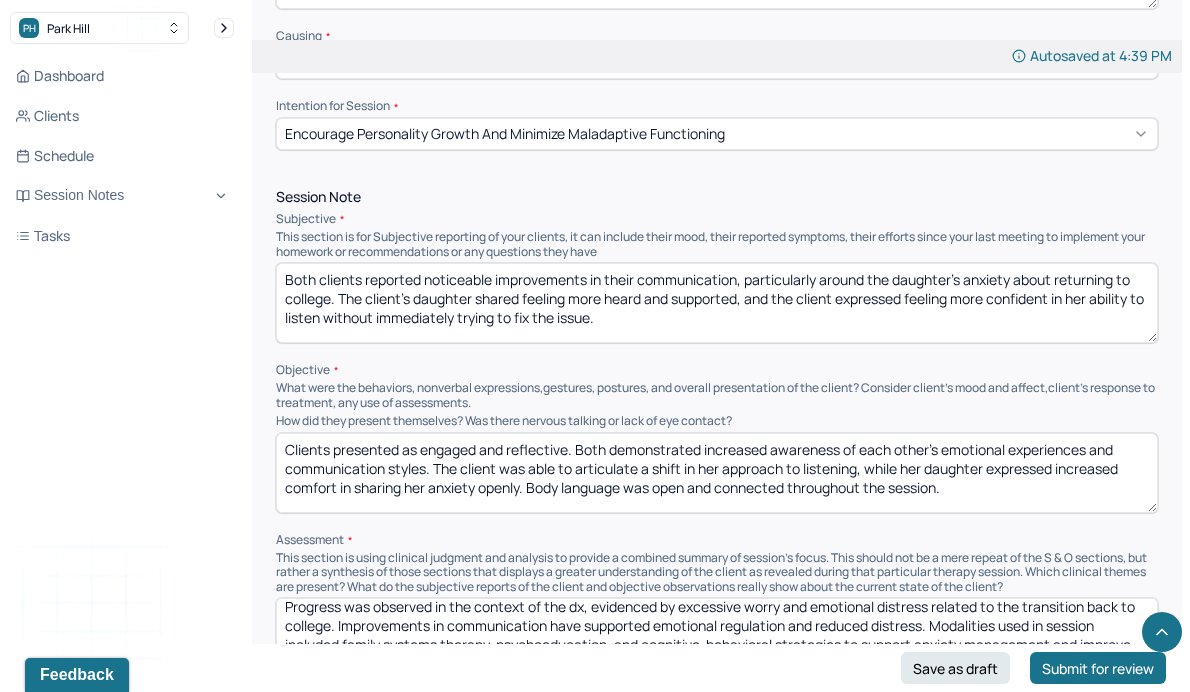 type on "Clients presented as engaged and reflective." 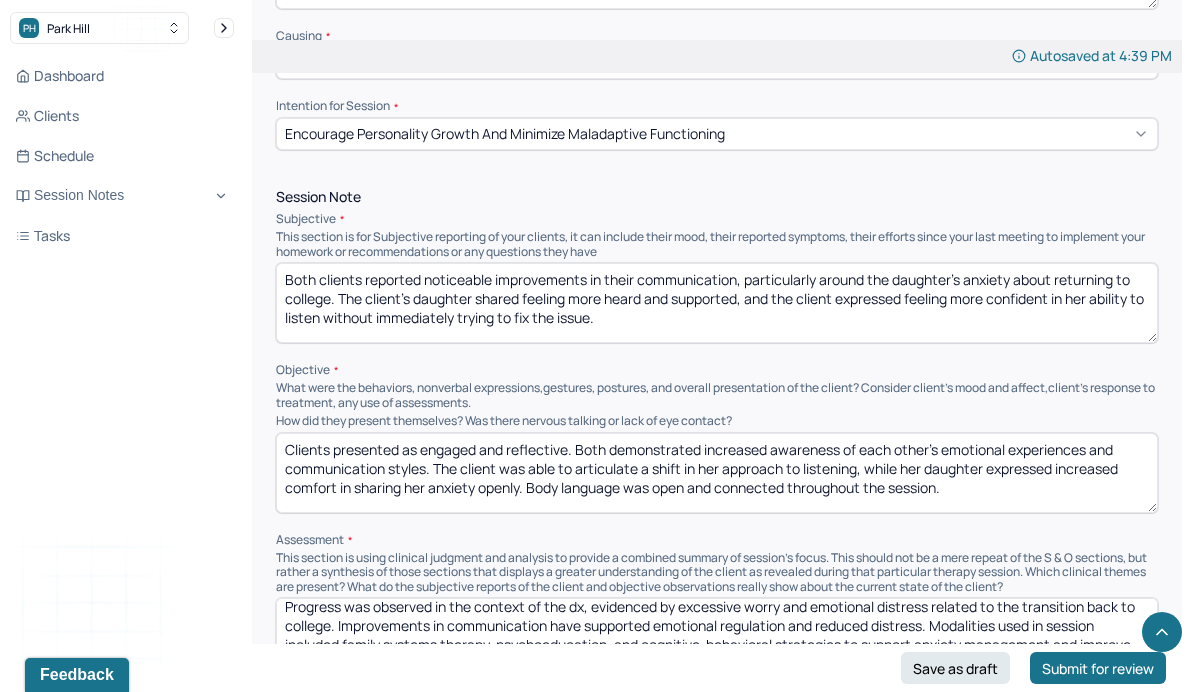 drag, startPoint x: 532, startPoint y: 477, endPoint x: 1098, endPoint y: 486, distance: 566.07153 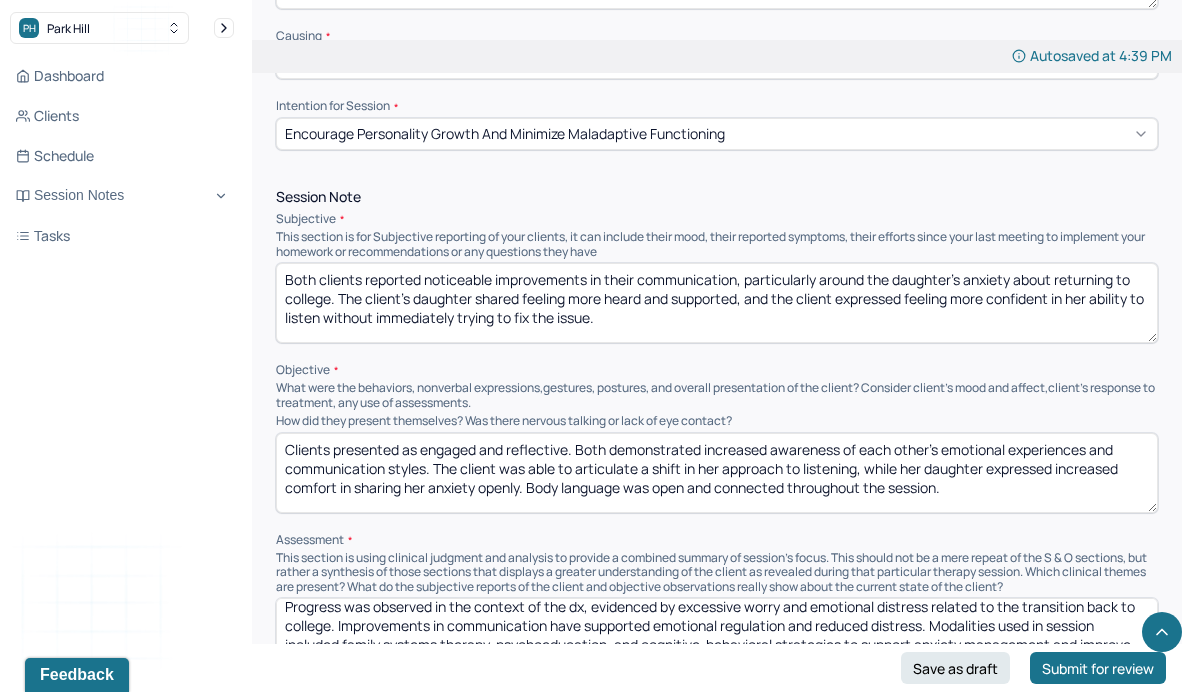 click on "Clients presented as engaged and reflective. Both demonstrated increased awareness of each other’s emotional experiences and communication styles. The client was able to articulate a shift in her approach to listening, while her daughter expressed increased comfort in sharing her anxiety openly. Body language was open and connected throughout the session." at bounding box center [717, 473] 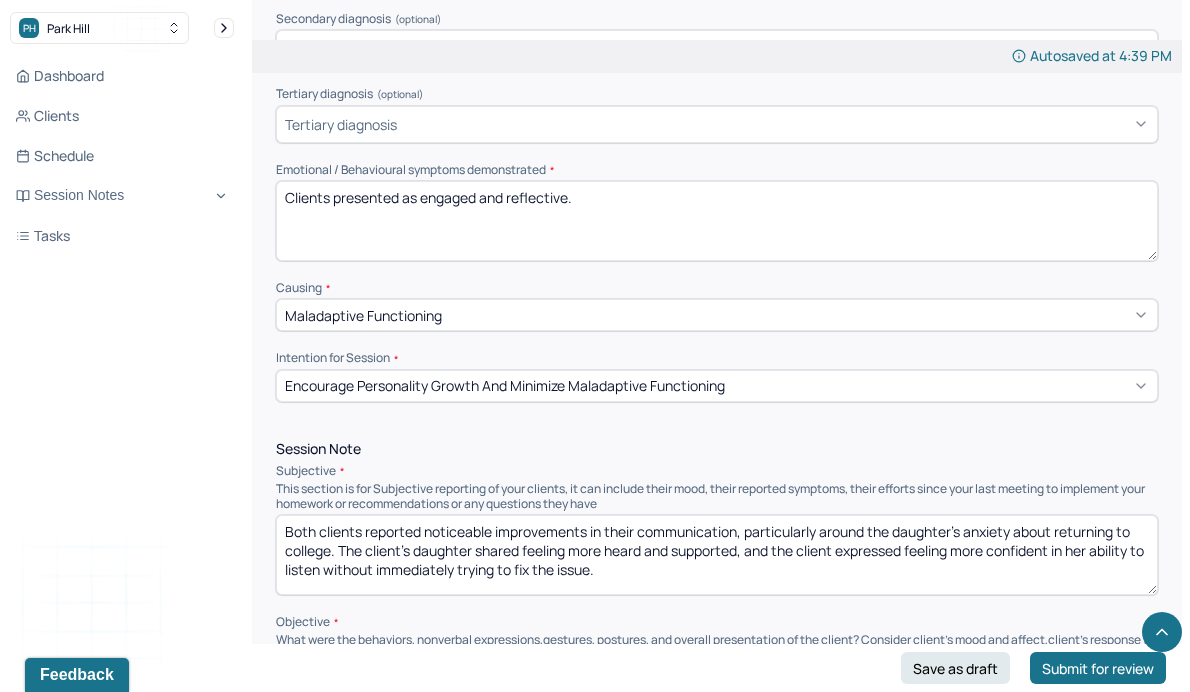 scroll, scrollTop: 840, scrollLeft: 0, axis: vertical 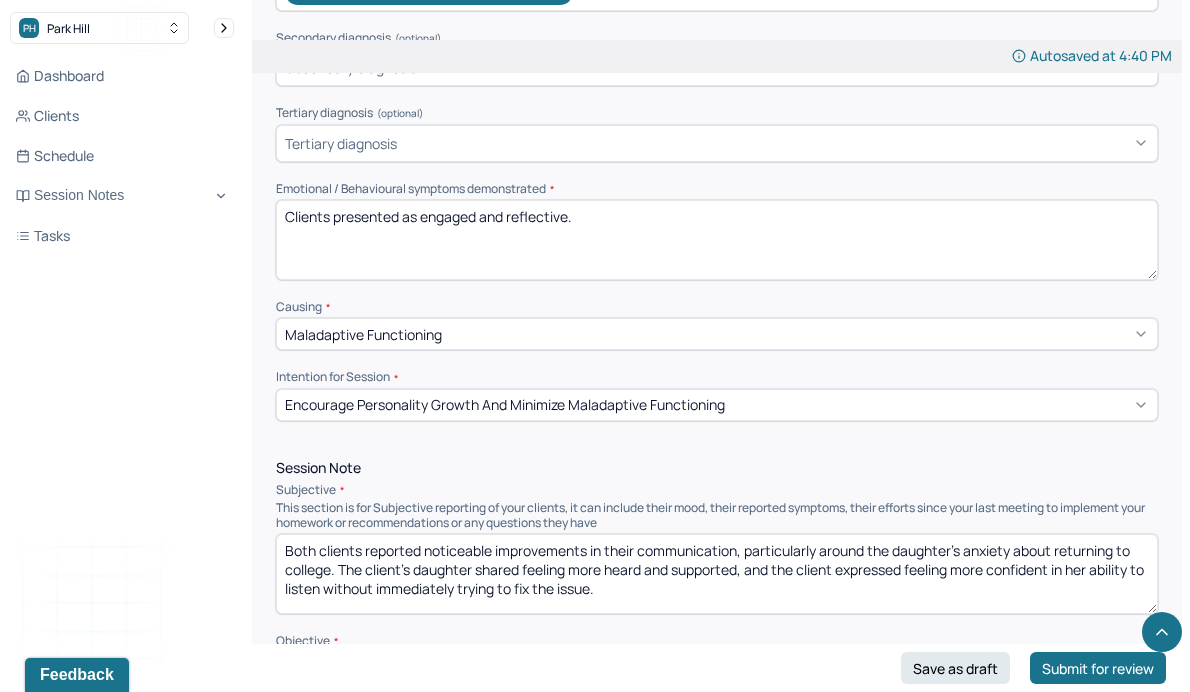 type on "Clients presented as engaged and reflective. Both demonstrated increased awareness of each other’s emotional experiences and communication styles. The client was able to articulate a shift in her approach to listening, while her daughter expressed increased comfort in sharing her anxiety openly." 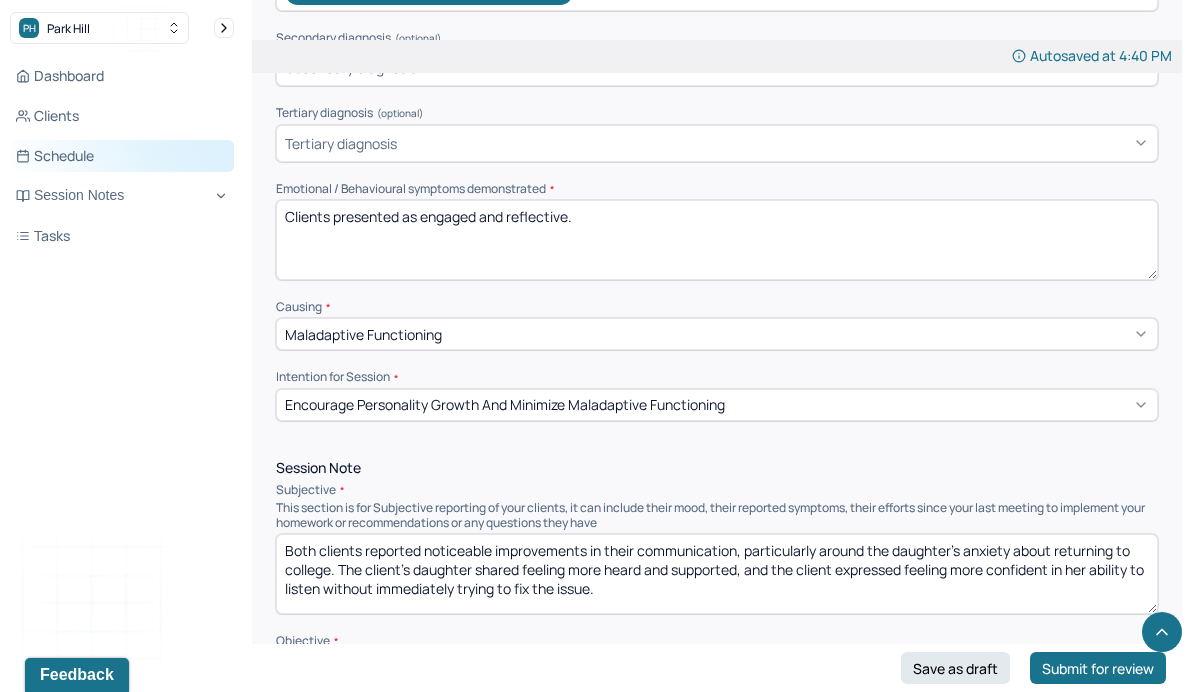 paste on "ody language was open and connected throughout the session." 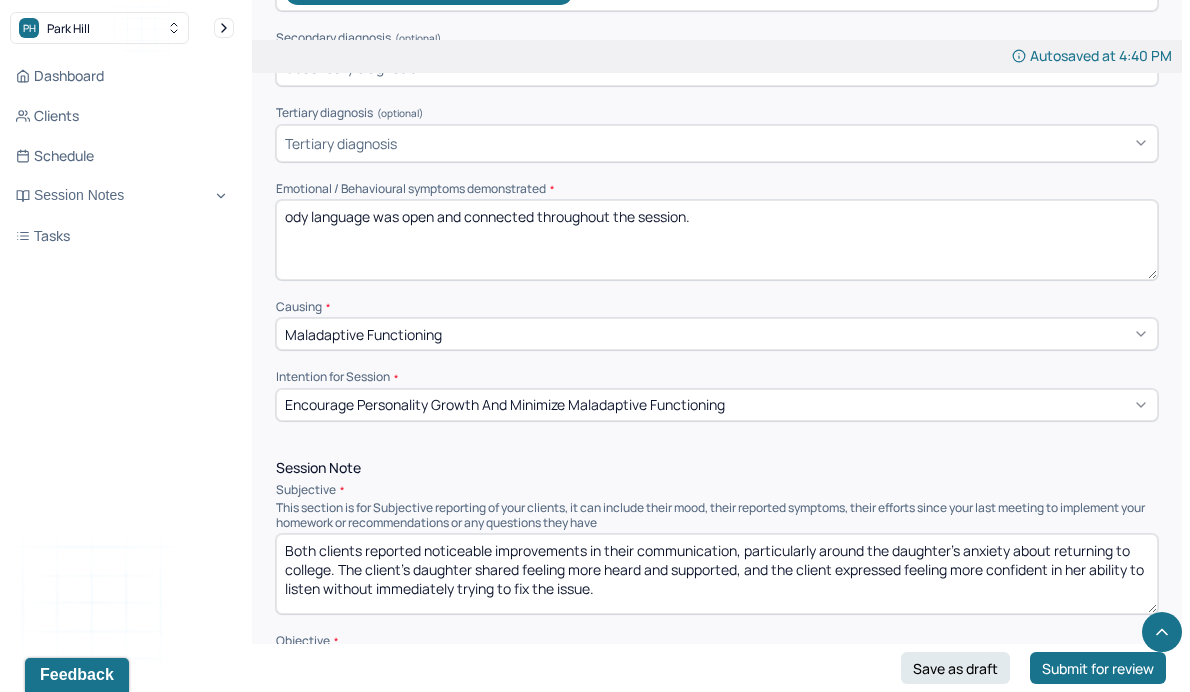 click on "Clients presented as engaged and reflective." at bounding box center [717, 240] 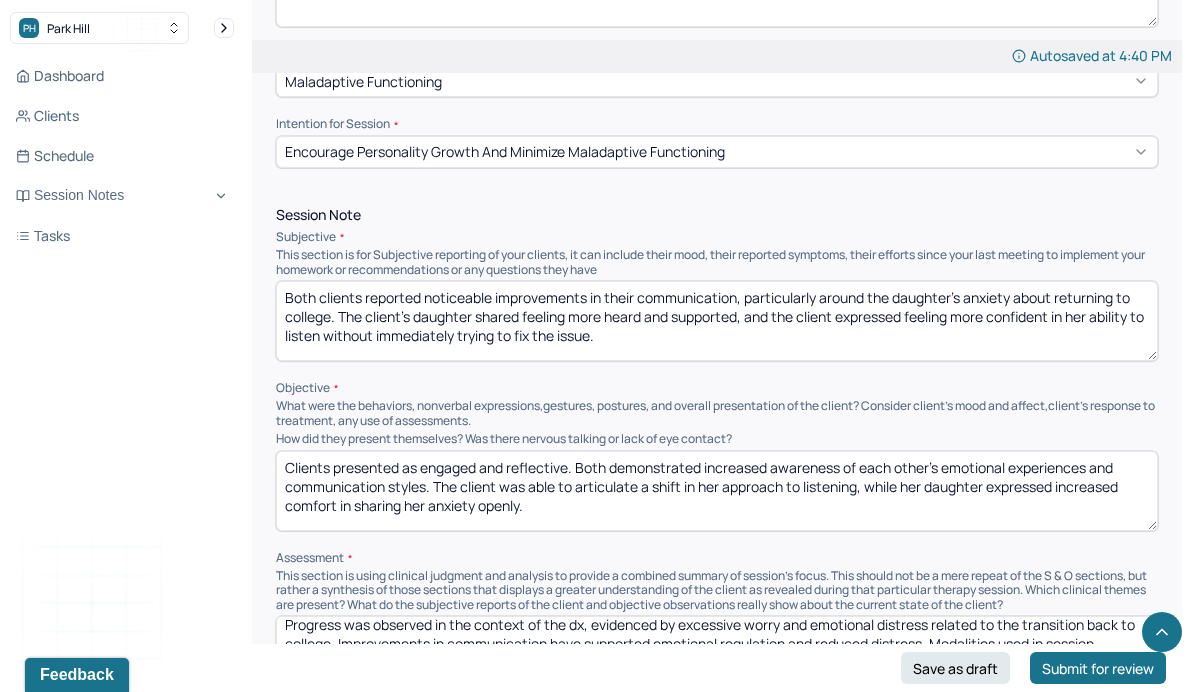 scroll, scrollTop: 1094, scrollLeft: 0, axis: vertical 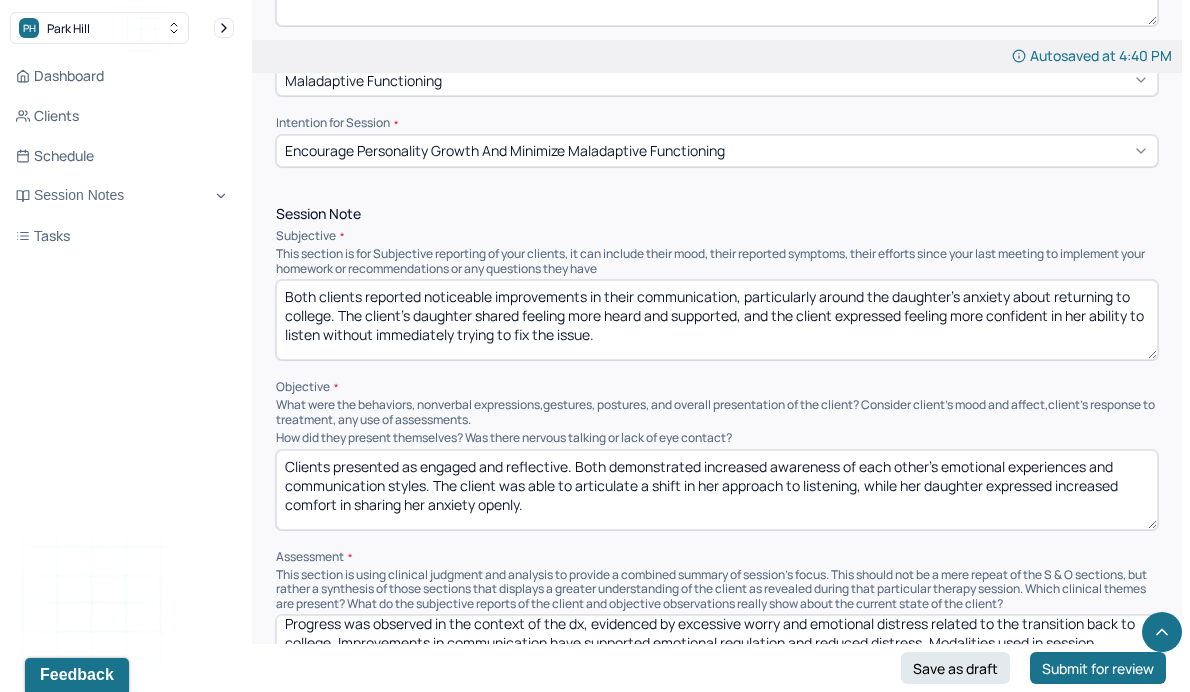 type on "Body language was open and connected throughout the session." 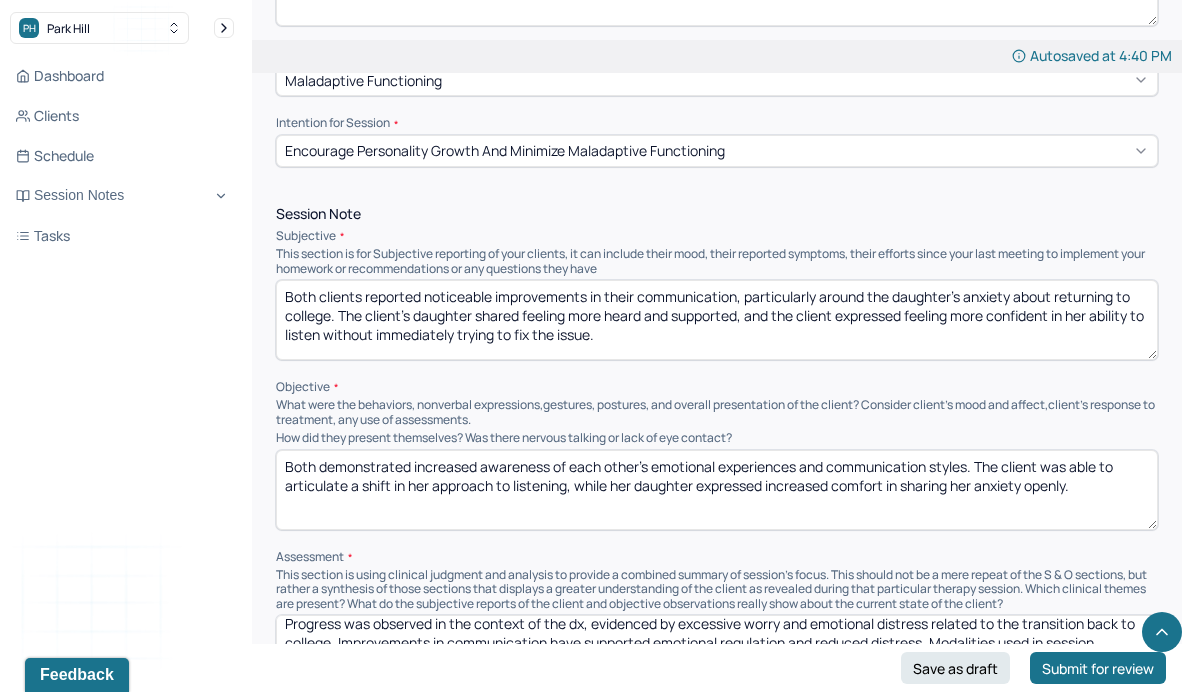 drag, startPoint x: 321, startPoint y: 454, endPoint x: 236, endPoint y: 446, distance: 85.37564 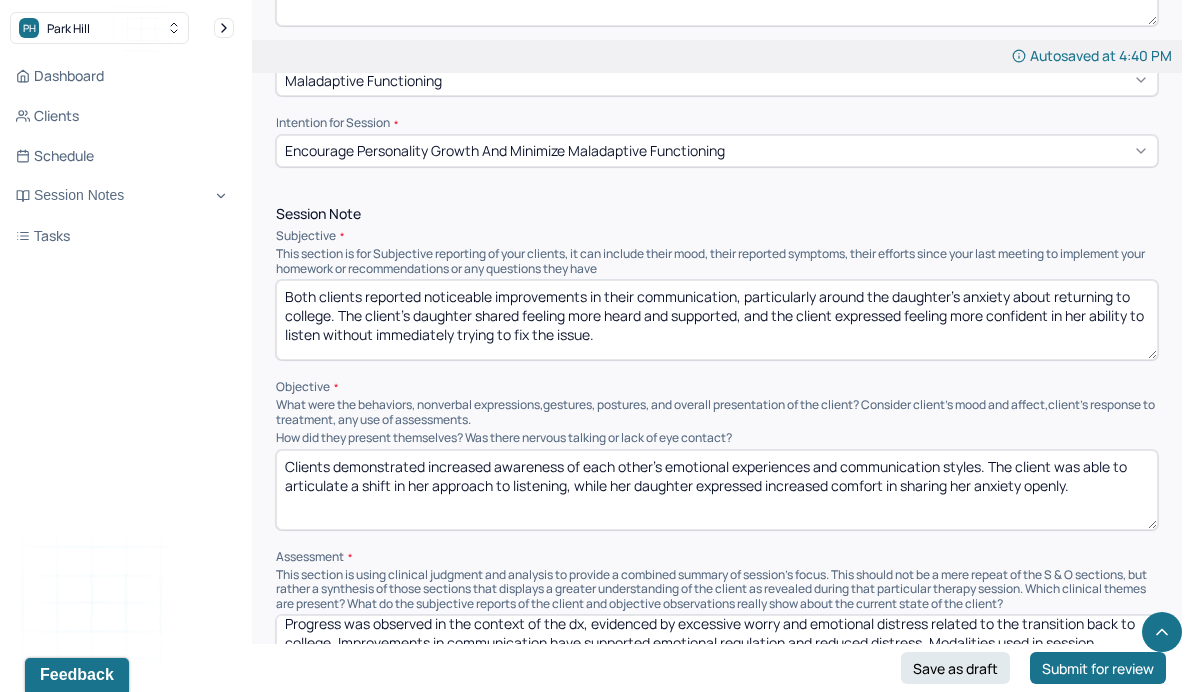 type on "Clients demonstrated increased awareness of each other’s emotional experiences and communication styles. The client was able to articulate a shift in her approach to listening, while her daughter expressed increased comfort in sharing her anxiety openly." 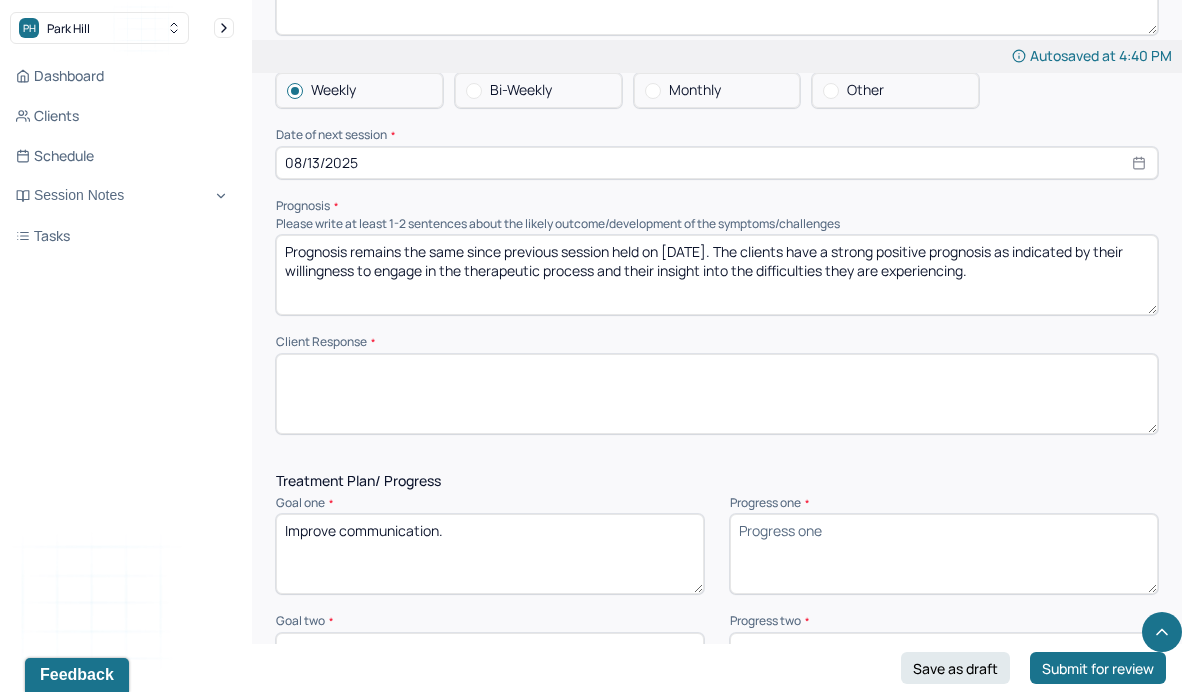 scroll, scrollTop: 2451, scrollLeft: 0, axis: vertical 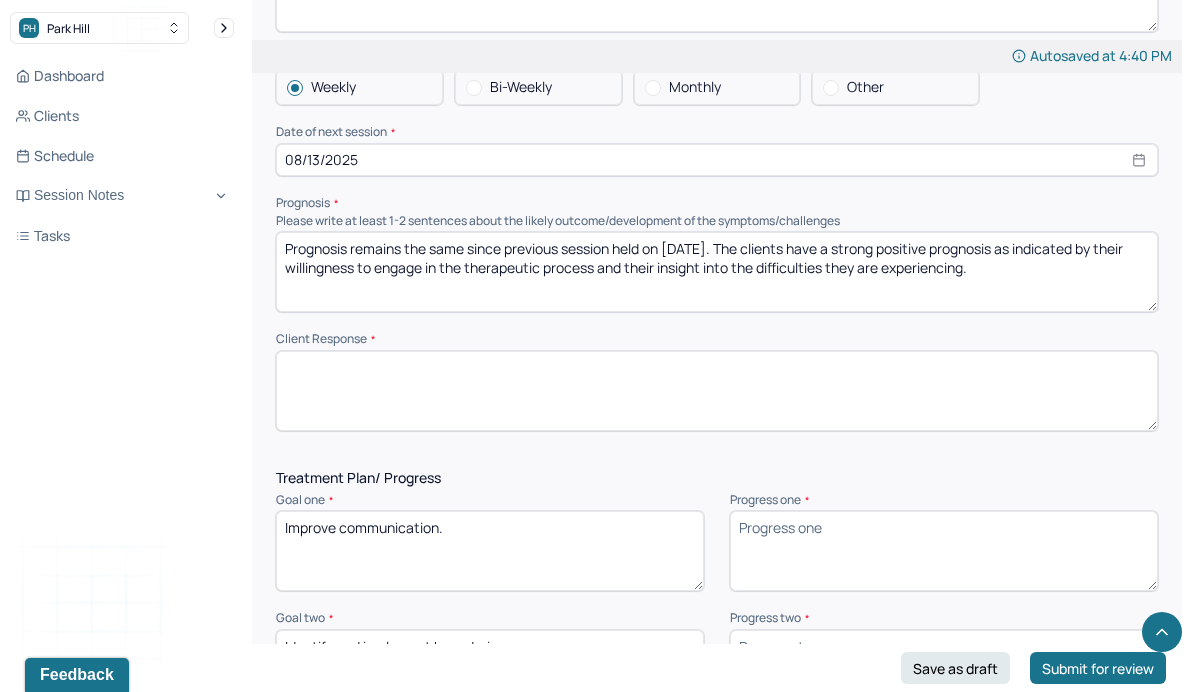 click at bounding box center (717, 391) 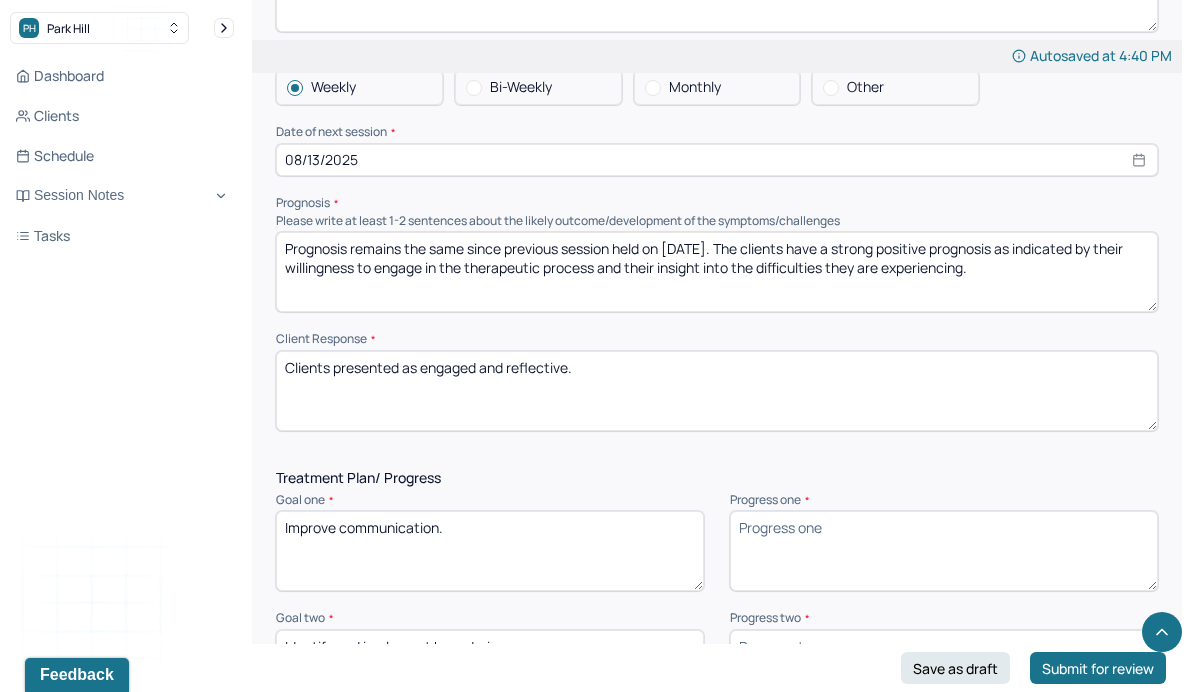 type on "Clients presented as engaged and reflective." 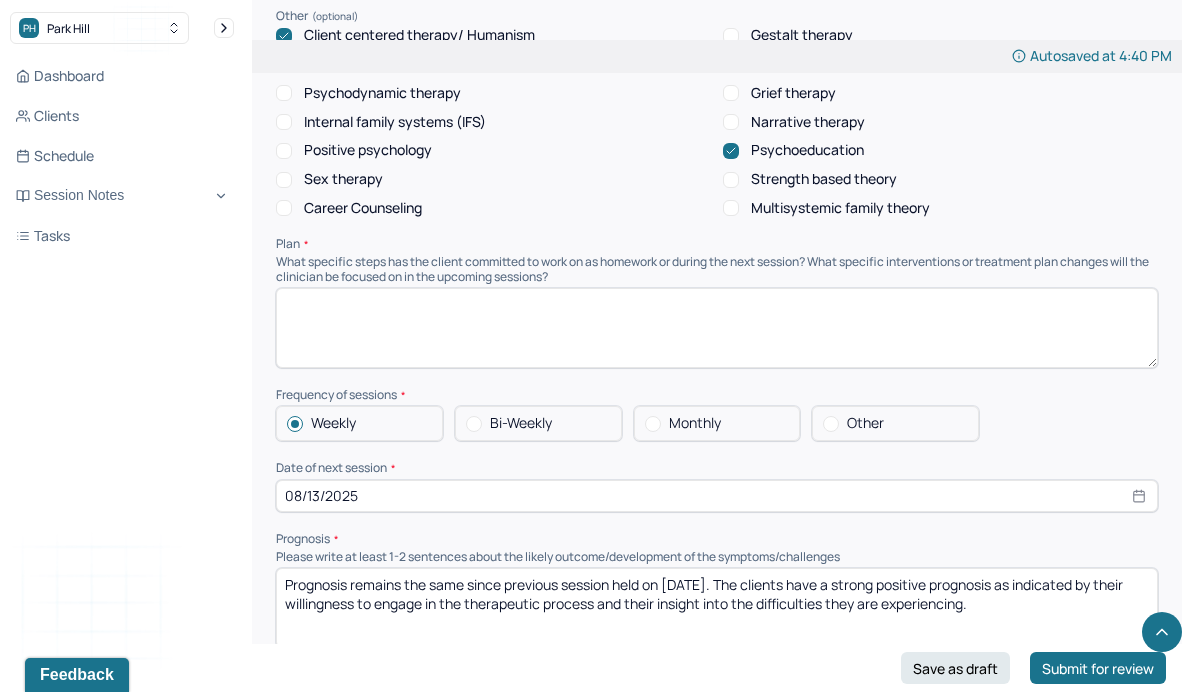 scroll, scrollTop: 2109, scrollLeft: 0, axis: vertical 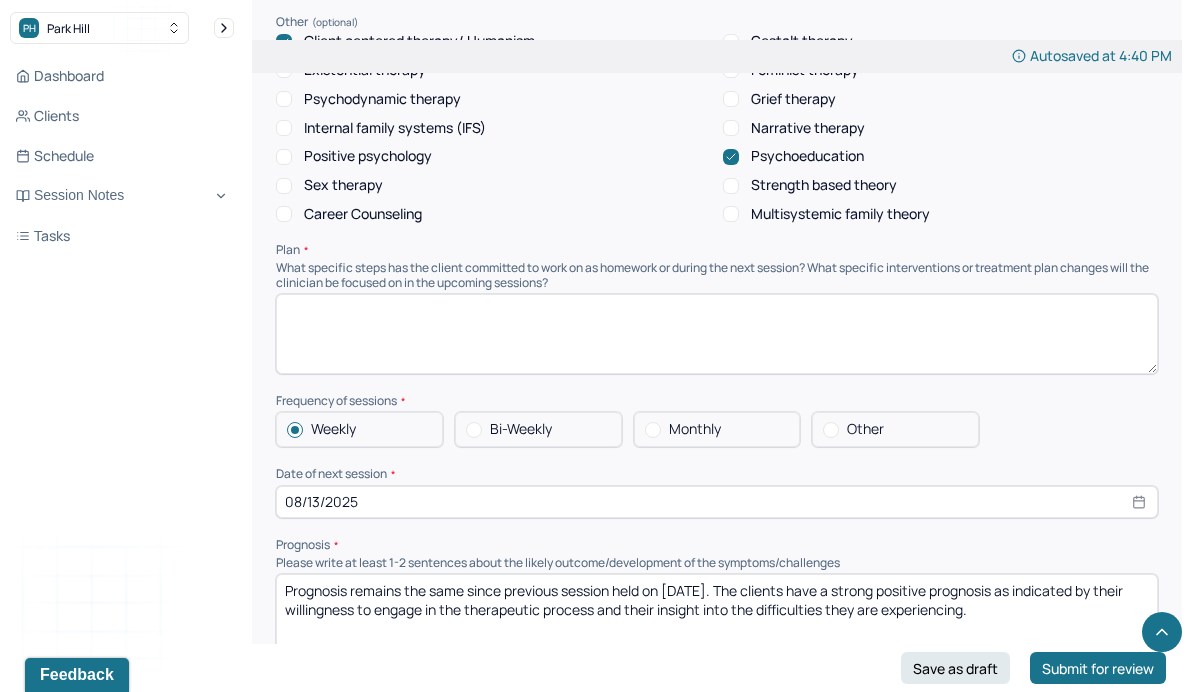 click at bounding box center (717, 334) 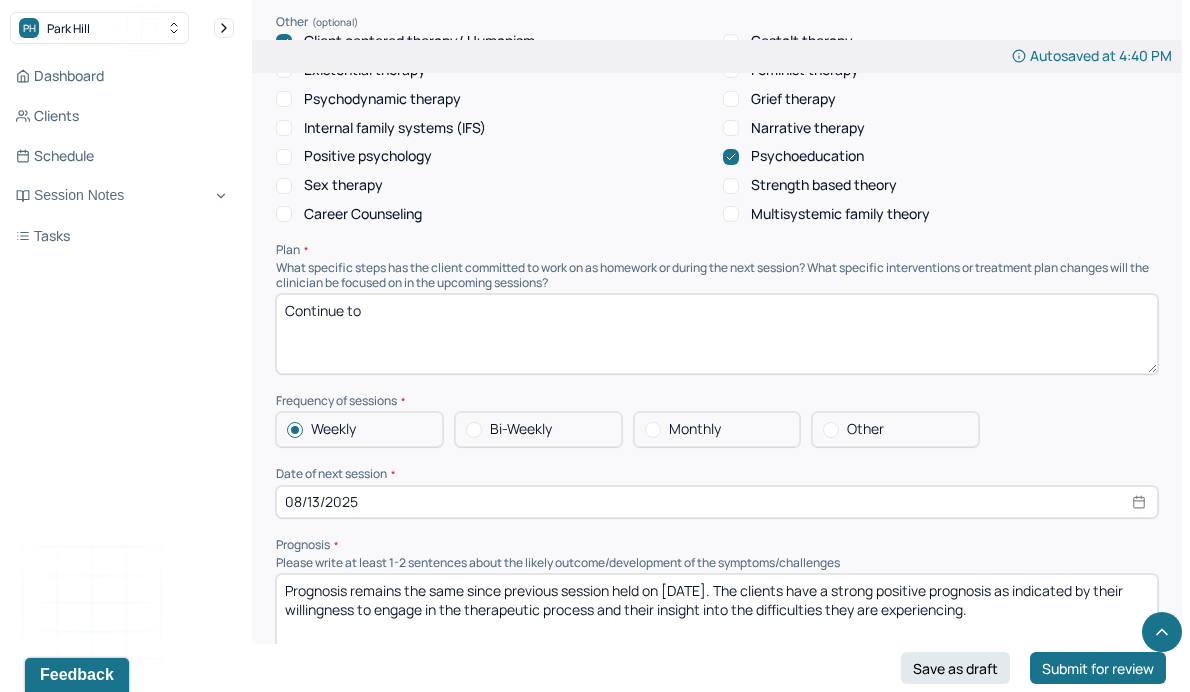 paste on "identify practical and emotional components that help make the college environment feel like a "safe space."" 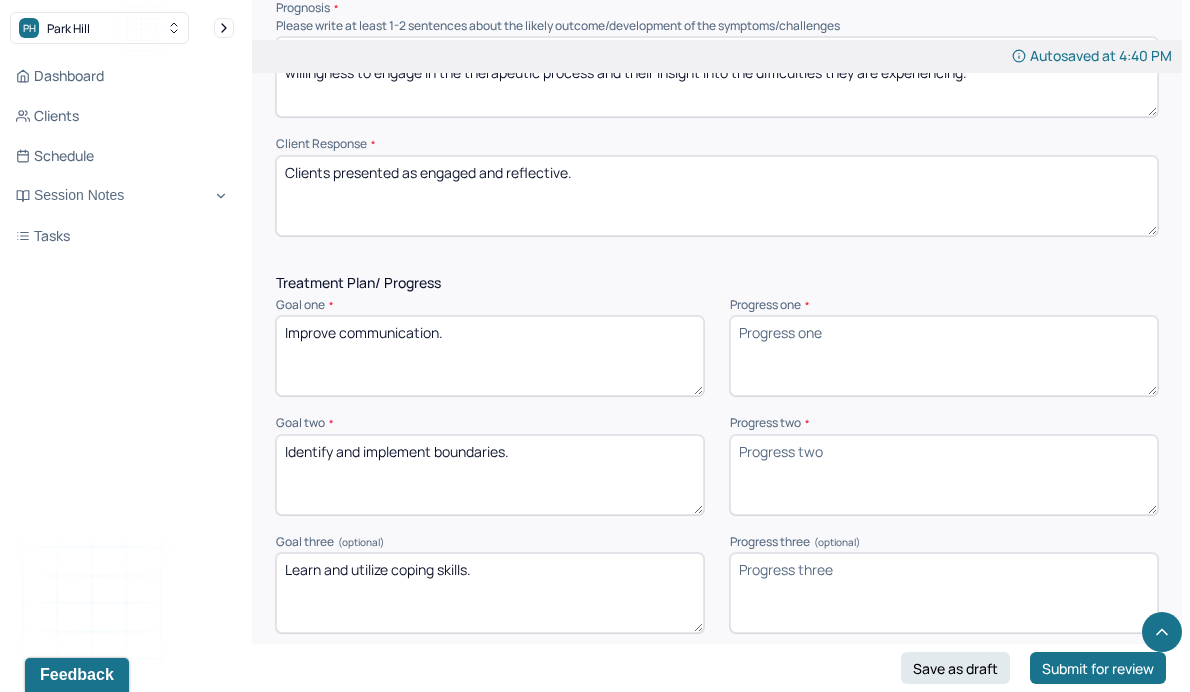 scroll, scrollTop: 2650, scrollLeft: 0, axis: vertical 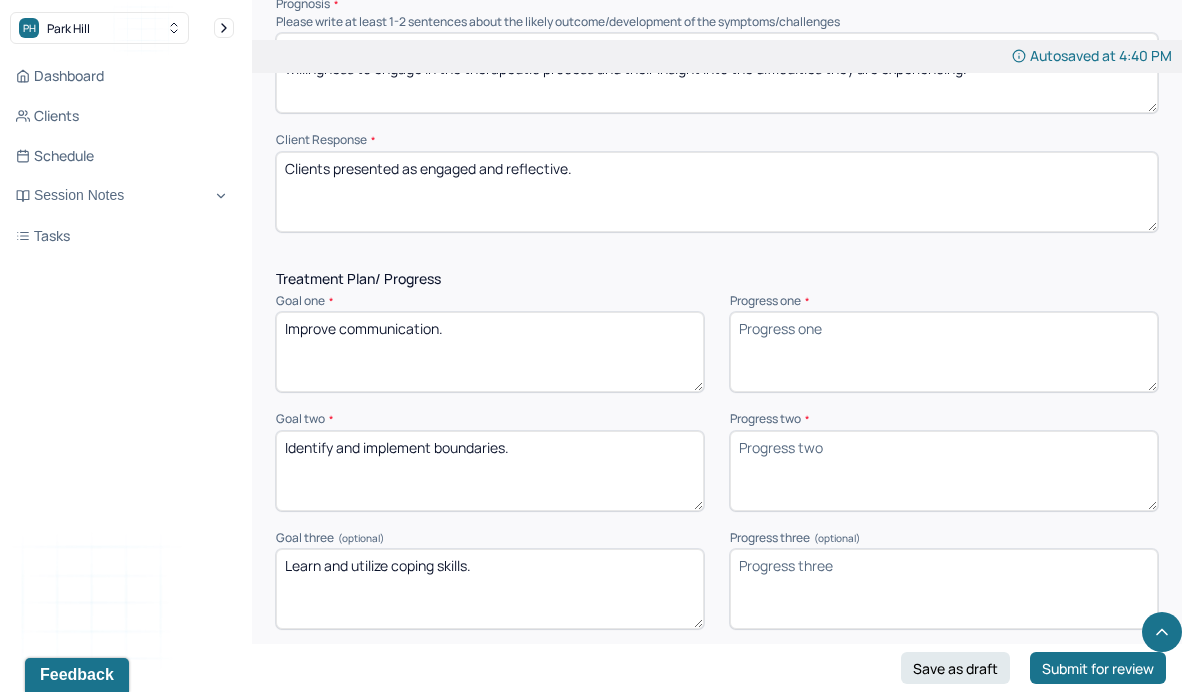 type on "Continue to identify practical and emotional components that help make the college environment feel like a "safe space." Treatment goals remain appropriate." 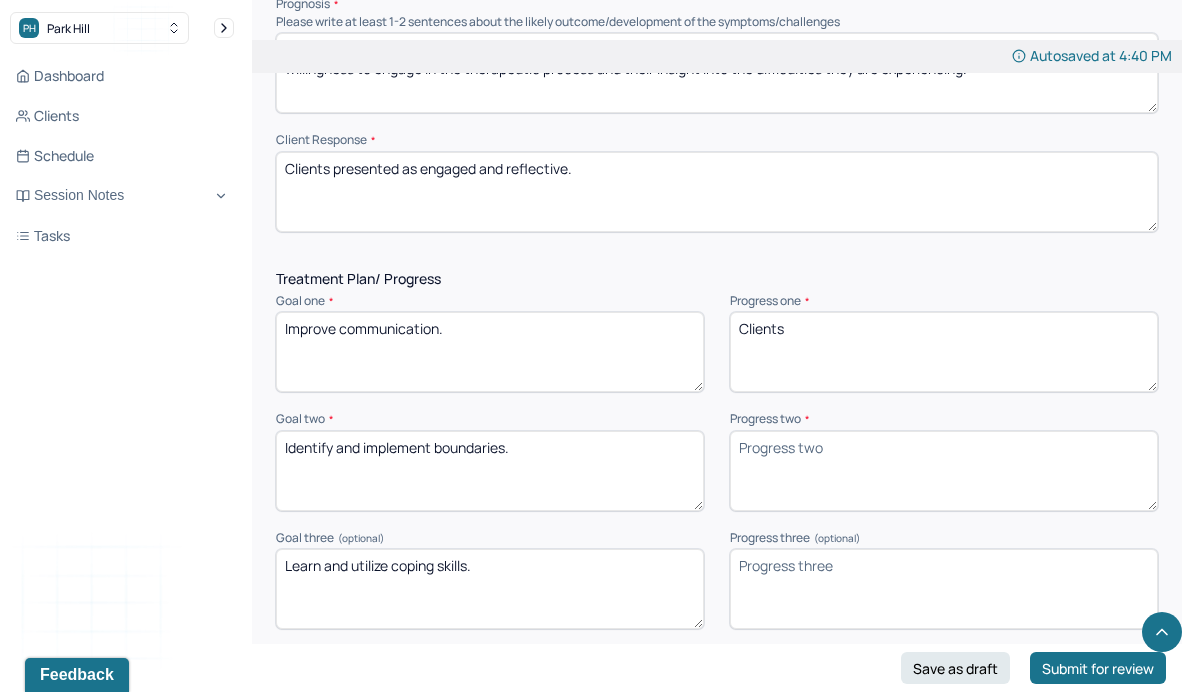 paste on "described improvements in how they communicate, particularly around emotionally charged topics like anxiety." 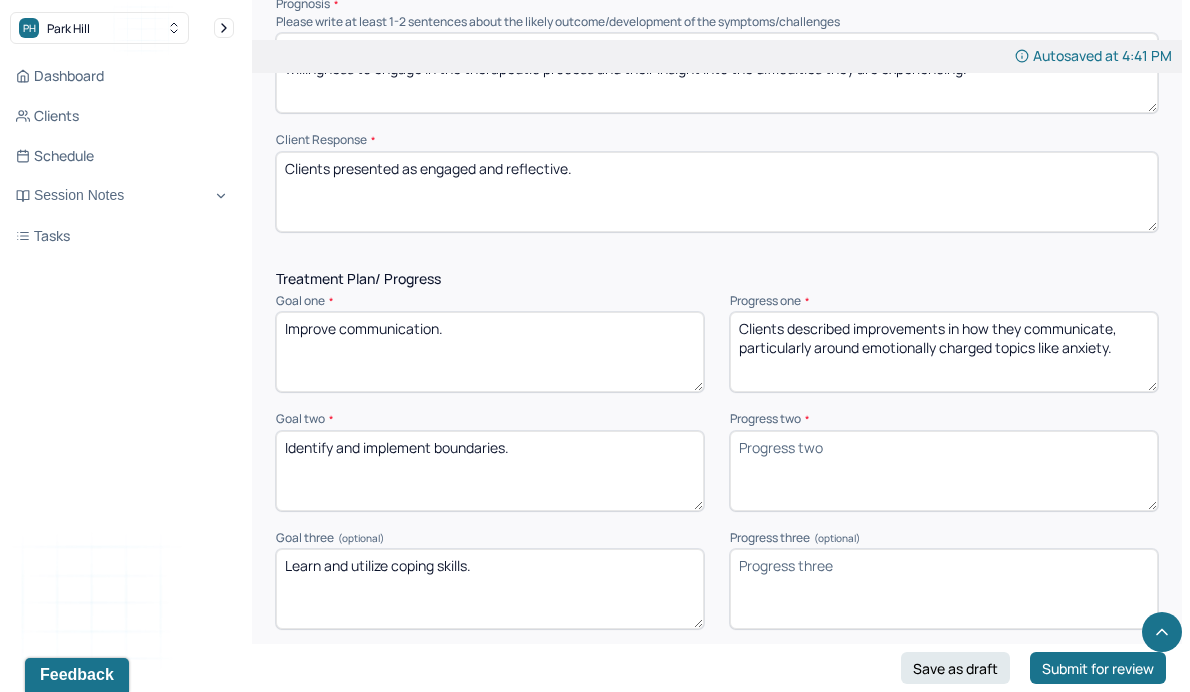 type on "Clients described improvements in how they communicate, particularly around emotionally charged topics like anxiety." 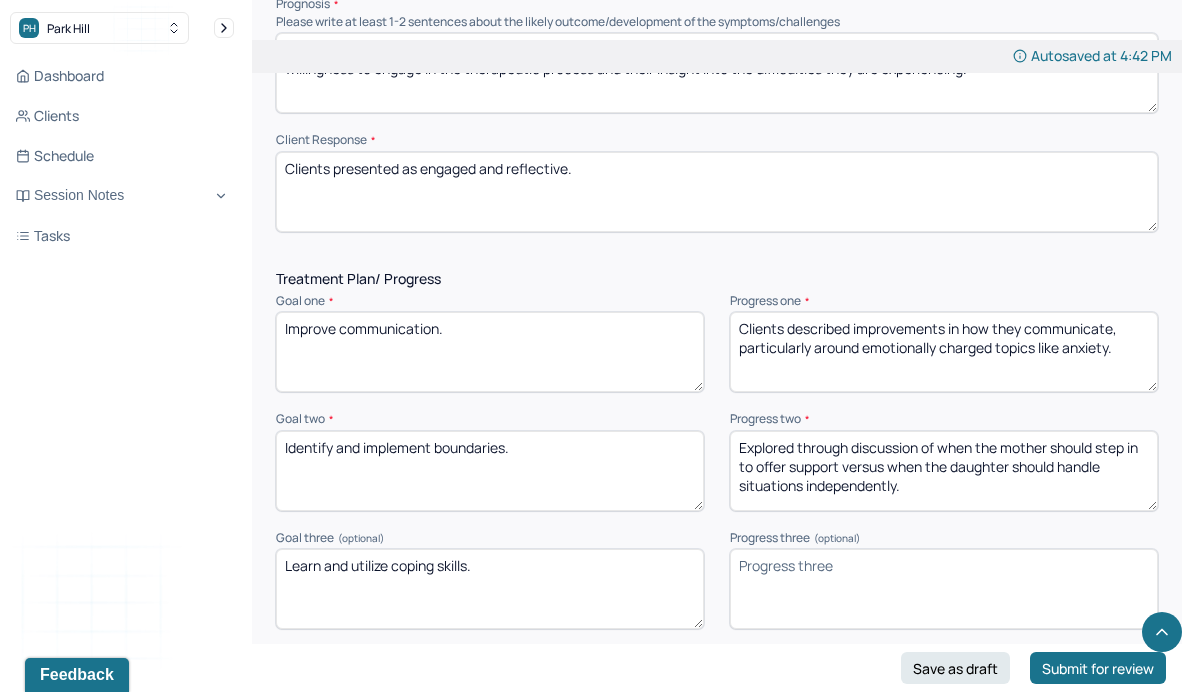 drag, startPoint x: 800, startPoint y: 439, endPoint x: 716, endPoint y: 438, distance: 84.00595 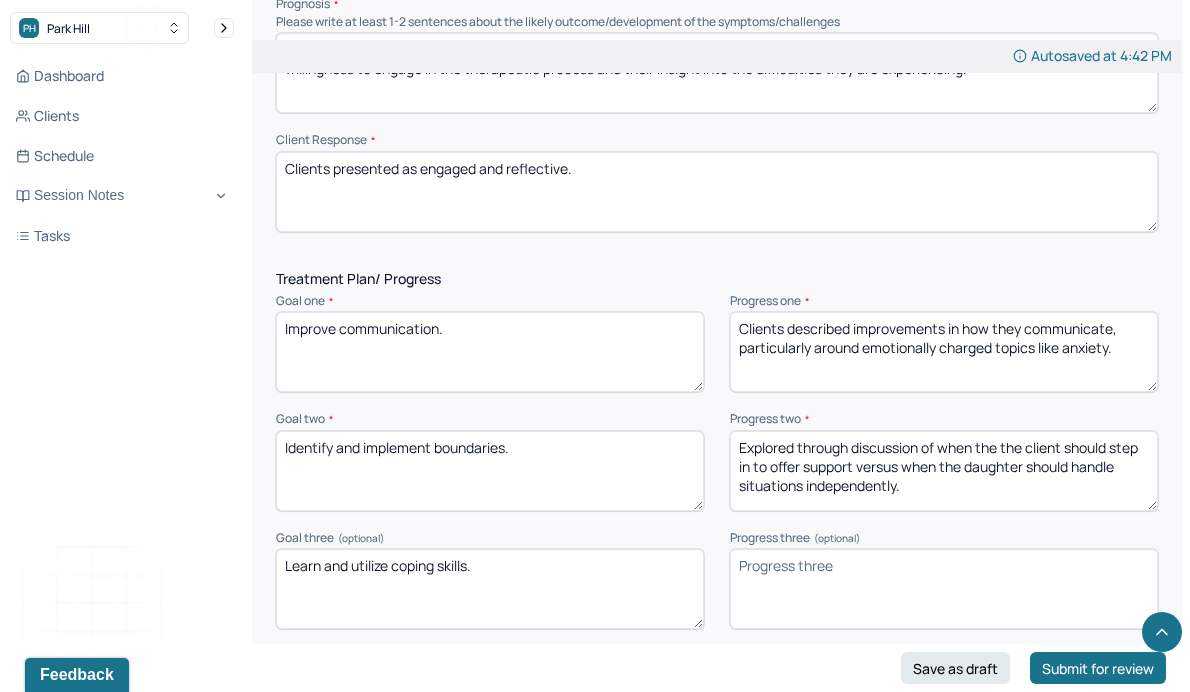 drag, startPoint x: 965, startPoint y: 459, endPoint x: 941, endPoint y: 455, distance: 24.33105 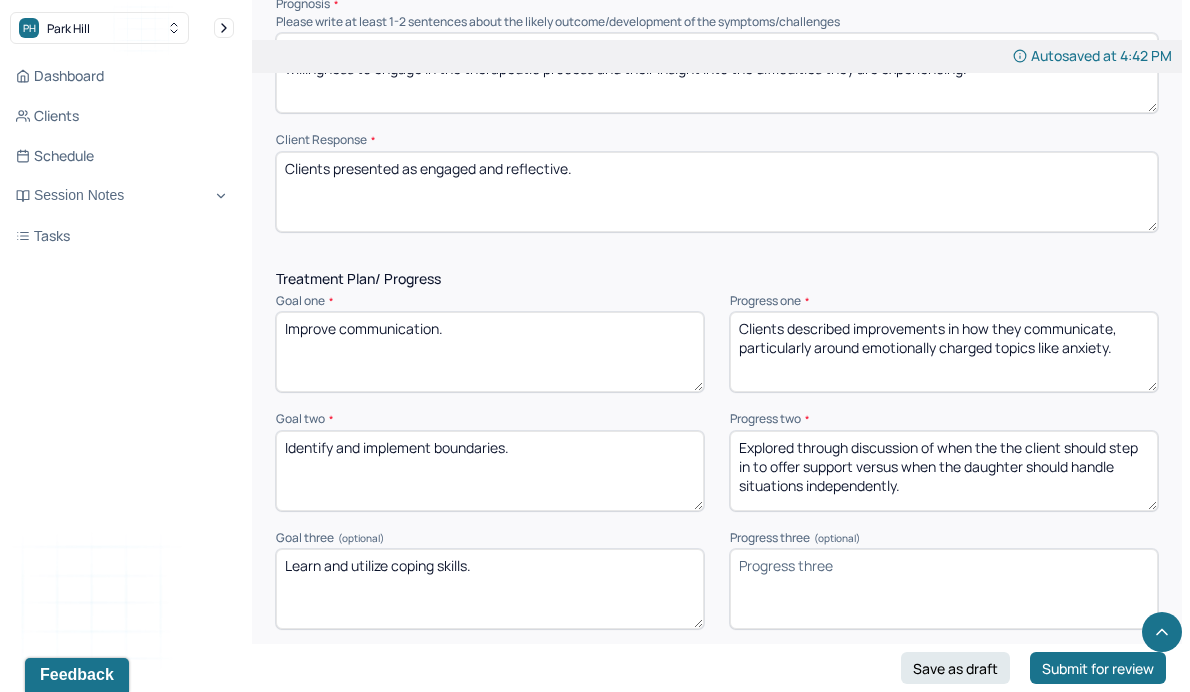 click on "Explored through discussion of when the the client should step in to offer support versus when the daughter should handle situations independently." at bounding box center (944, 471) 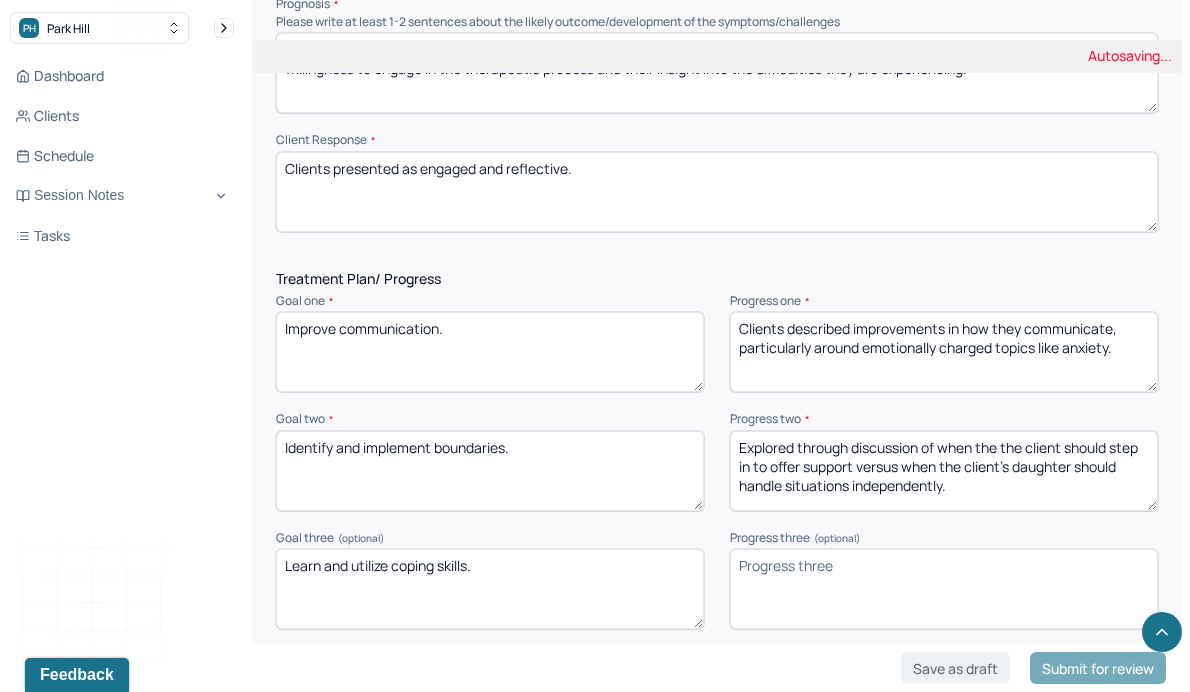 click on "Explored through discussion of when the the client should step in to offer support versus when the daughter should handle situations independently." at bounding box center (944, 471) 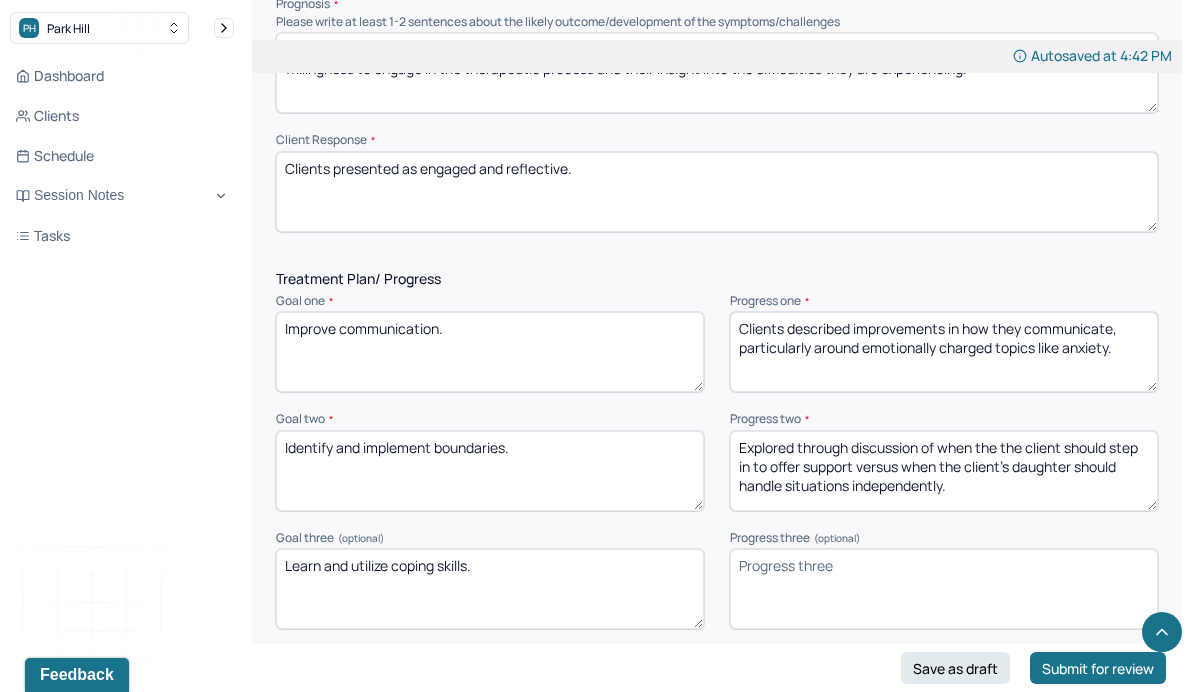 type on "Explored through discussion of when the the client should step in to offer support versus when the client's daughter should handle situations independently." 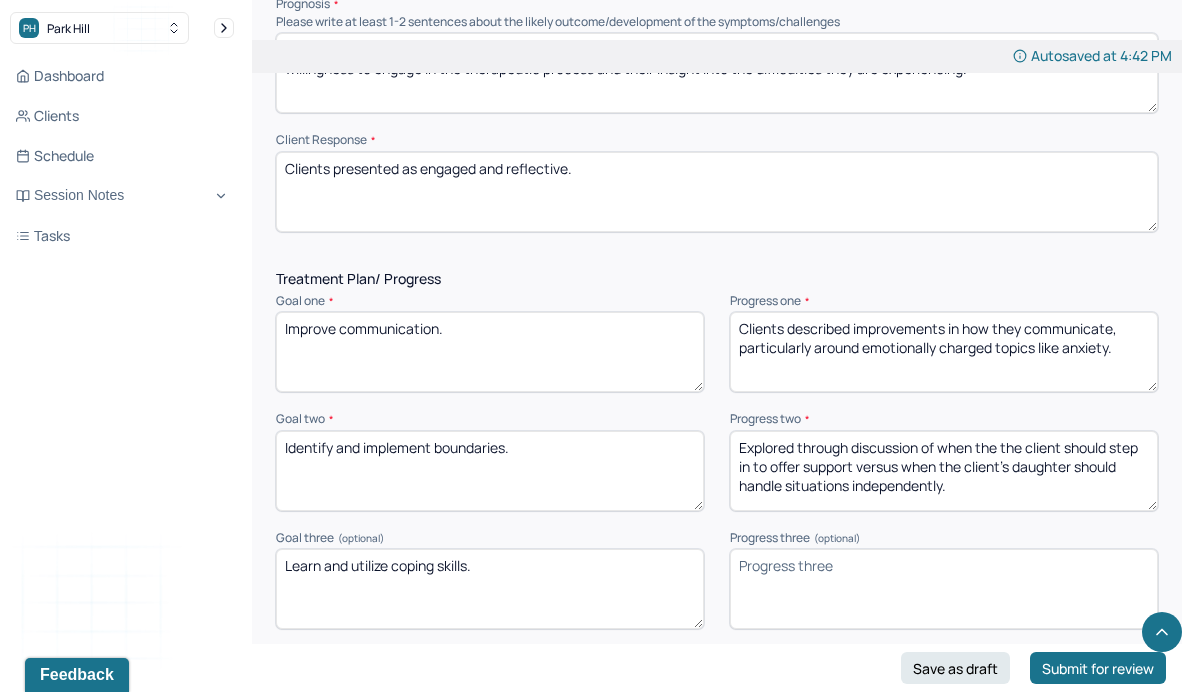 click on "Progress three (optional)" at bounding box center (944, 589) 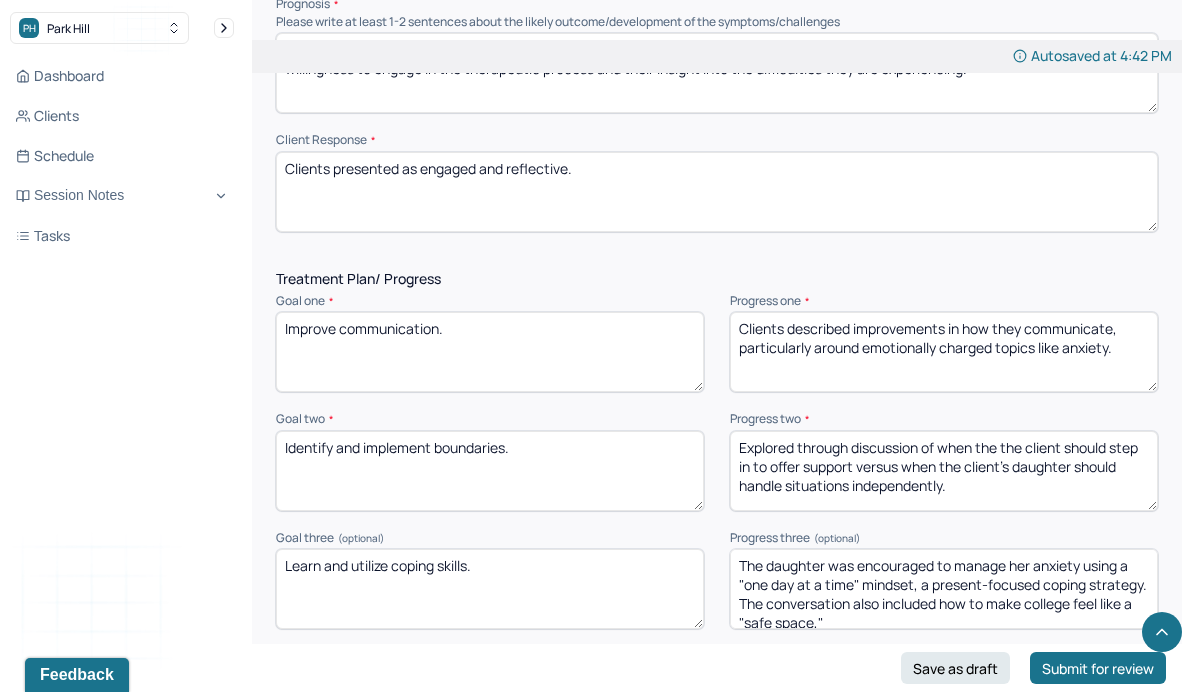 scroll, scrollTop: 3, scrollLeft: 0, axis: vertical 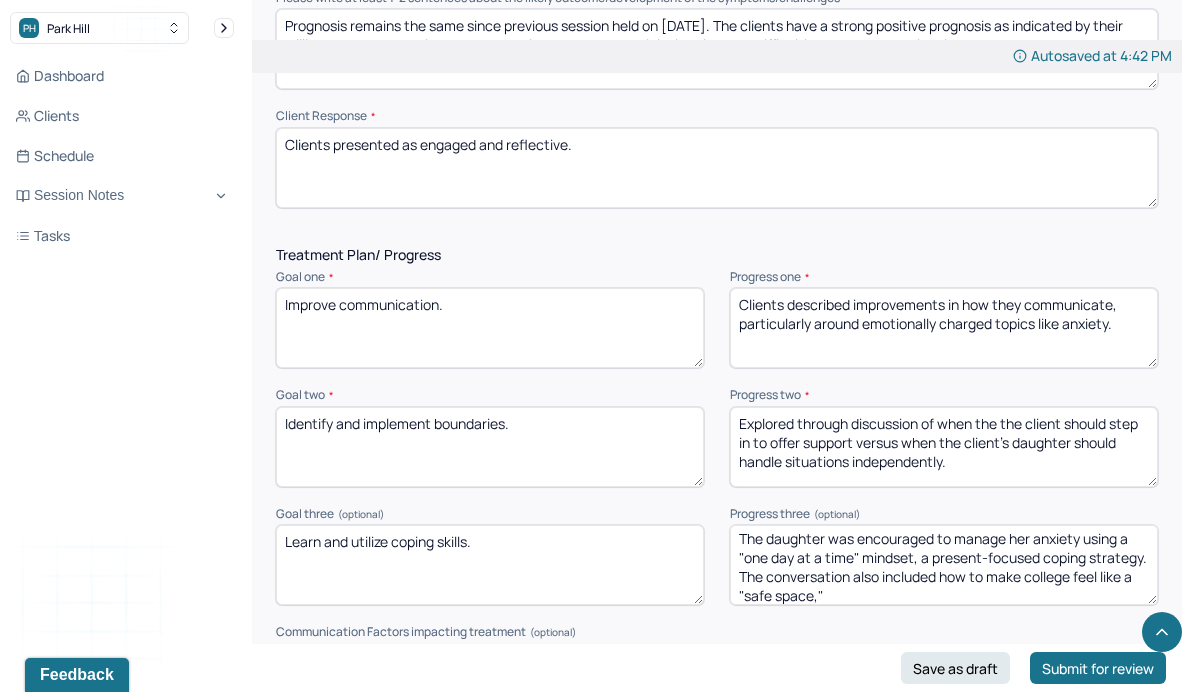 drag, startPoint x: 1142, startPoint y: 551, endPoint x: 914, endPoint y: 548, distance: 228.01973 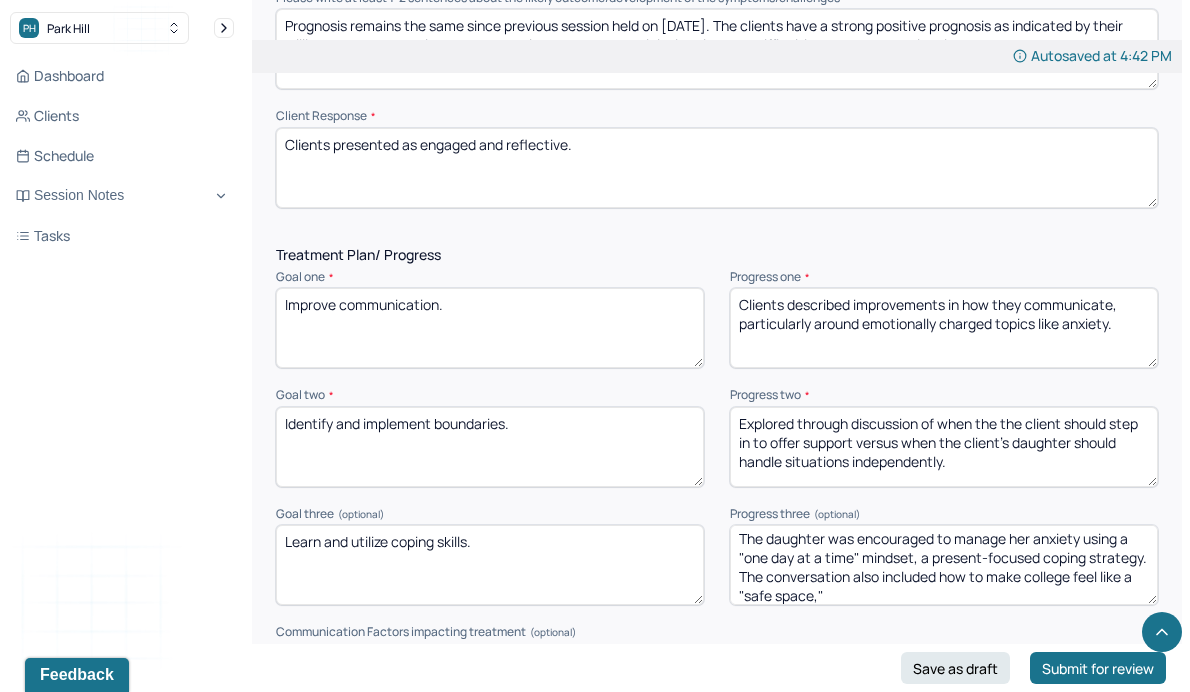 click on "The daughter was encouraged to manage her anxiety using a "one day at a time" mindset, a present-focused coping strategy. The conversation also included how to make college feel like a "safe space,"" at bounding box center [944, 565] 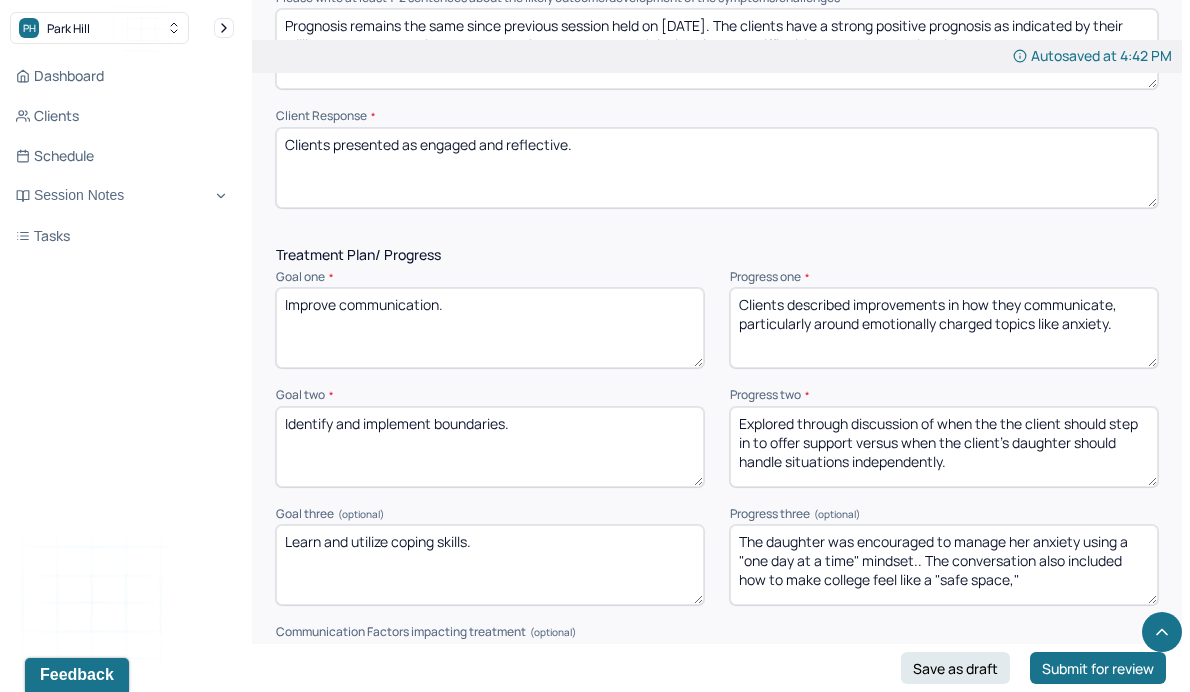 scroll, scrollTop: 0, scrollLeft: 0, axis: both 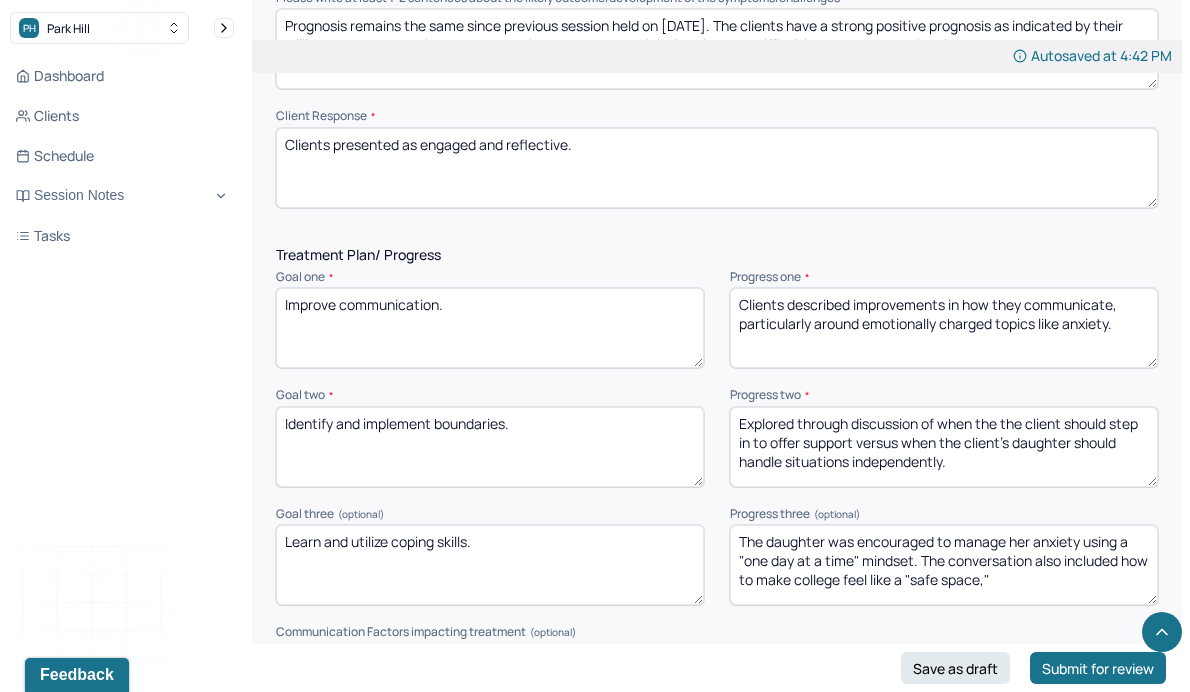 click on "The daughter was encouraged to manage her anxiety using a "one day at a time" mindset, a present-focused coping strategy. The conversation also included how to make college feel like a "safe space,"" at bounding box center [944, 565] 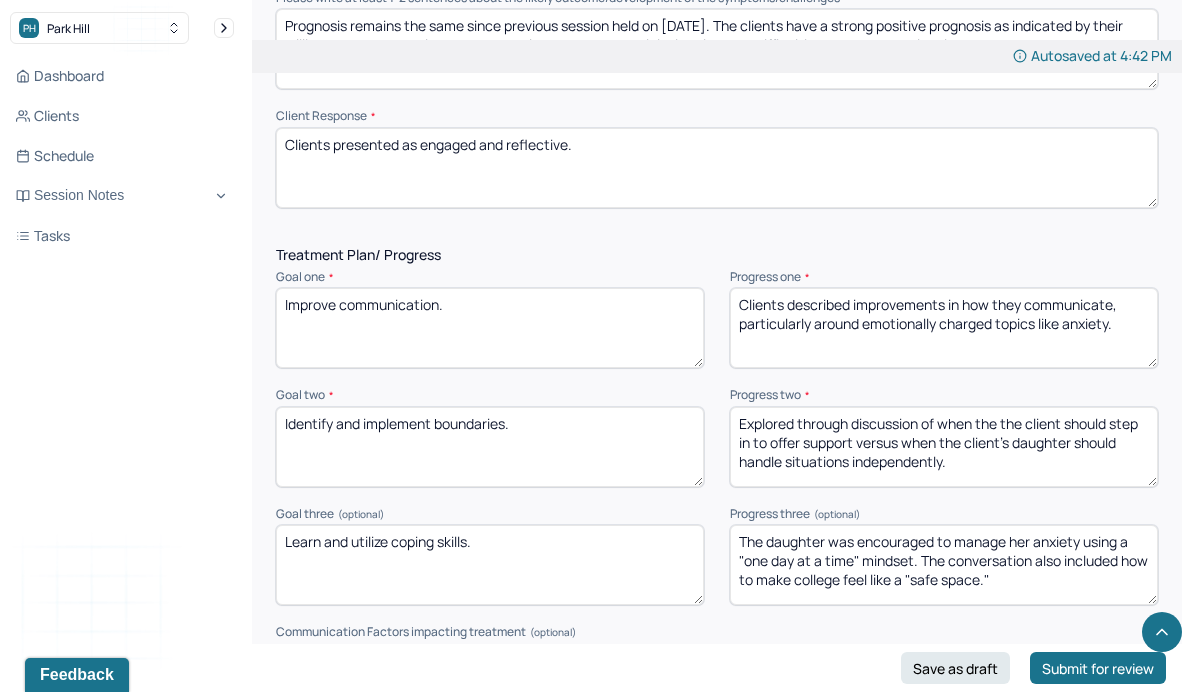 click on "(optional)" at bounding box center [837, 514] 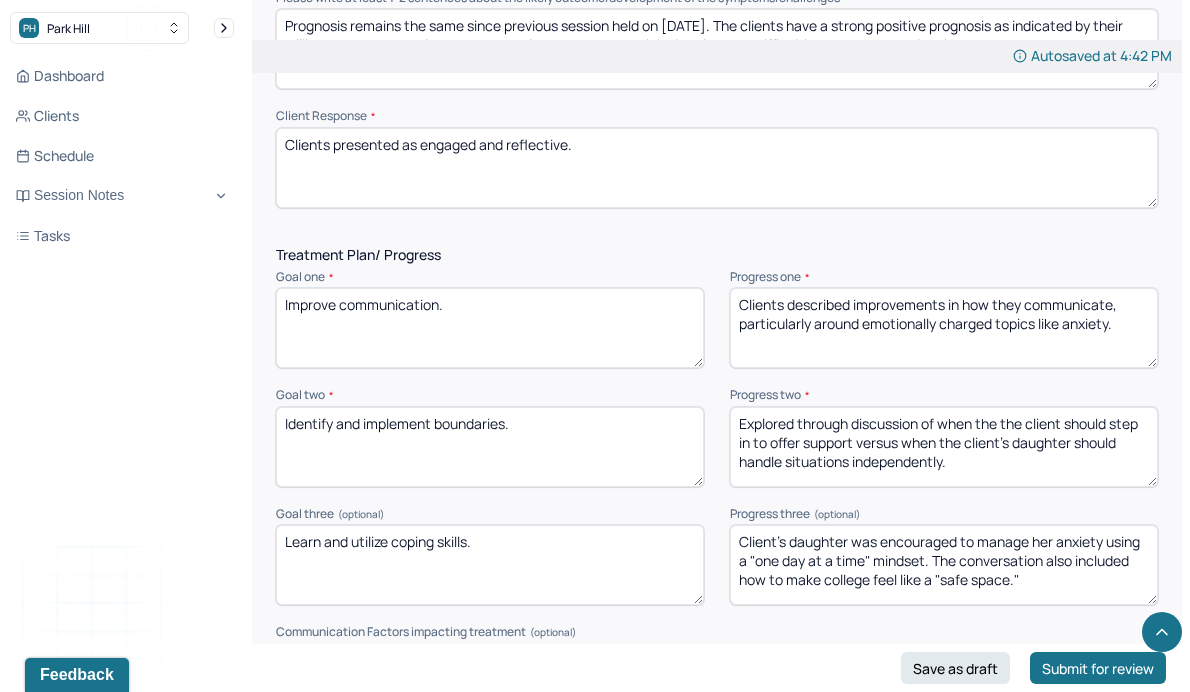 type on "Client's daughter was encouraged to manage her anxiety using a "one day at a time" mindset. The conversation also included how to make college feel like a "safe space."" 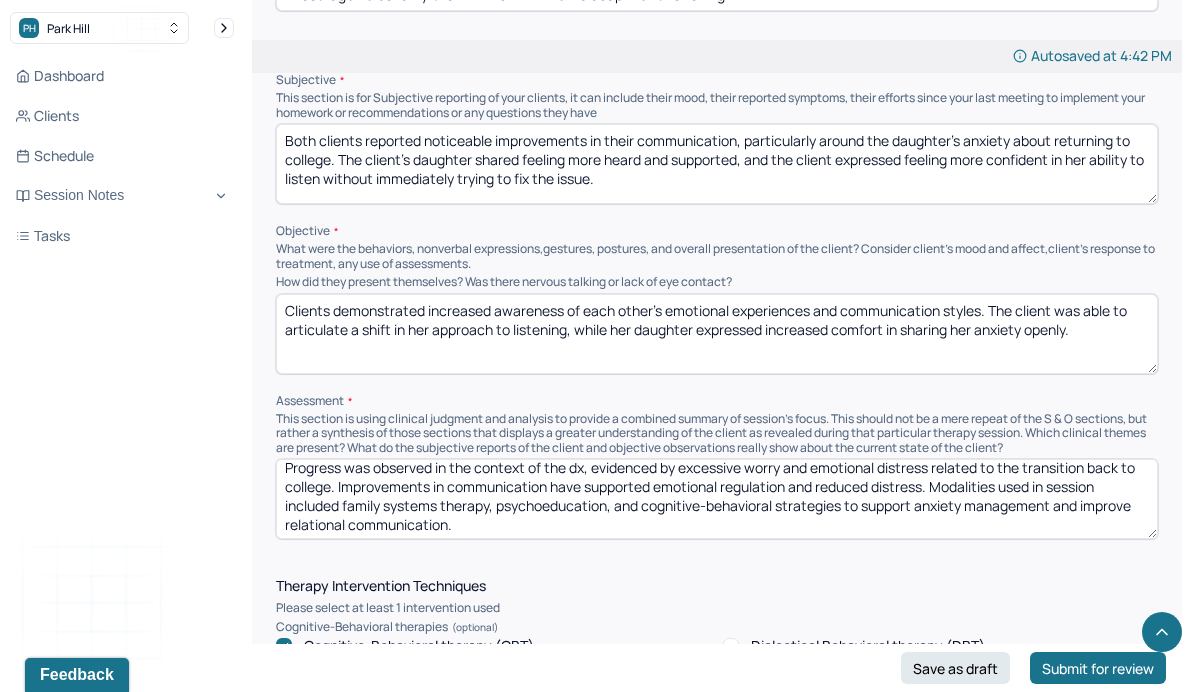 scroll, scrollTop: 1249, scrollLeft: 0, axis: vertical 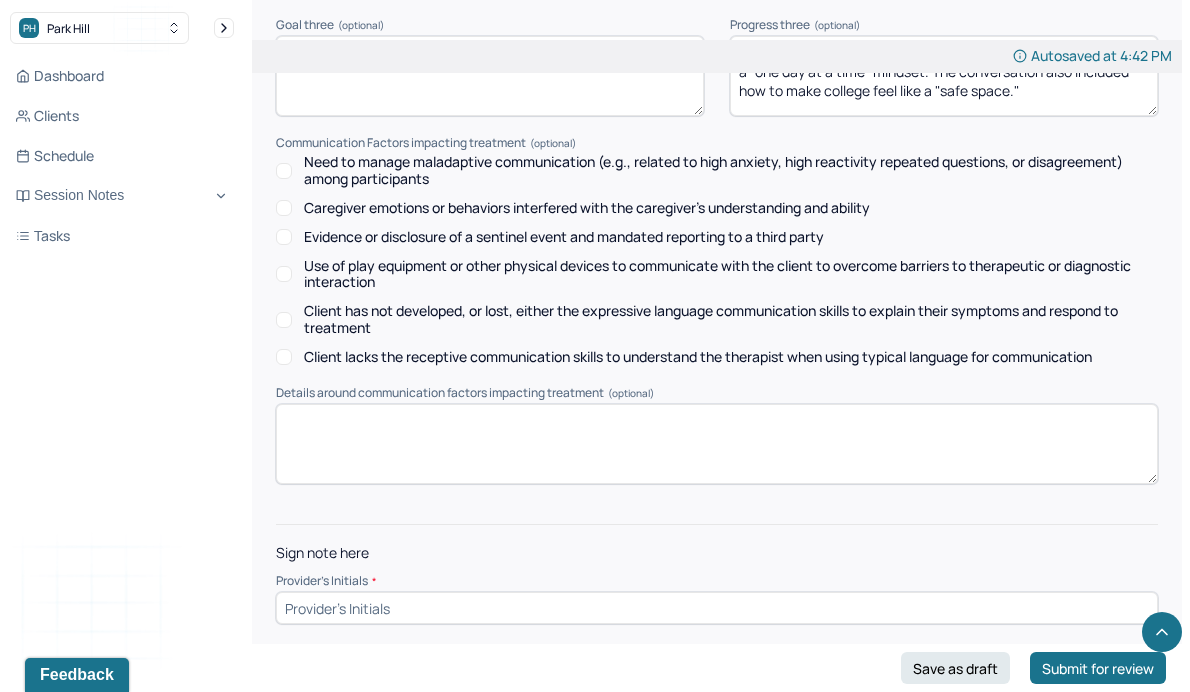 click at bounding box center (717, 608) 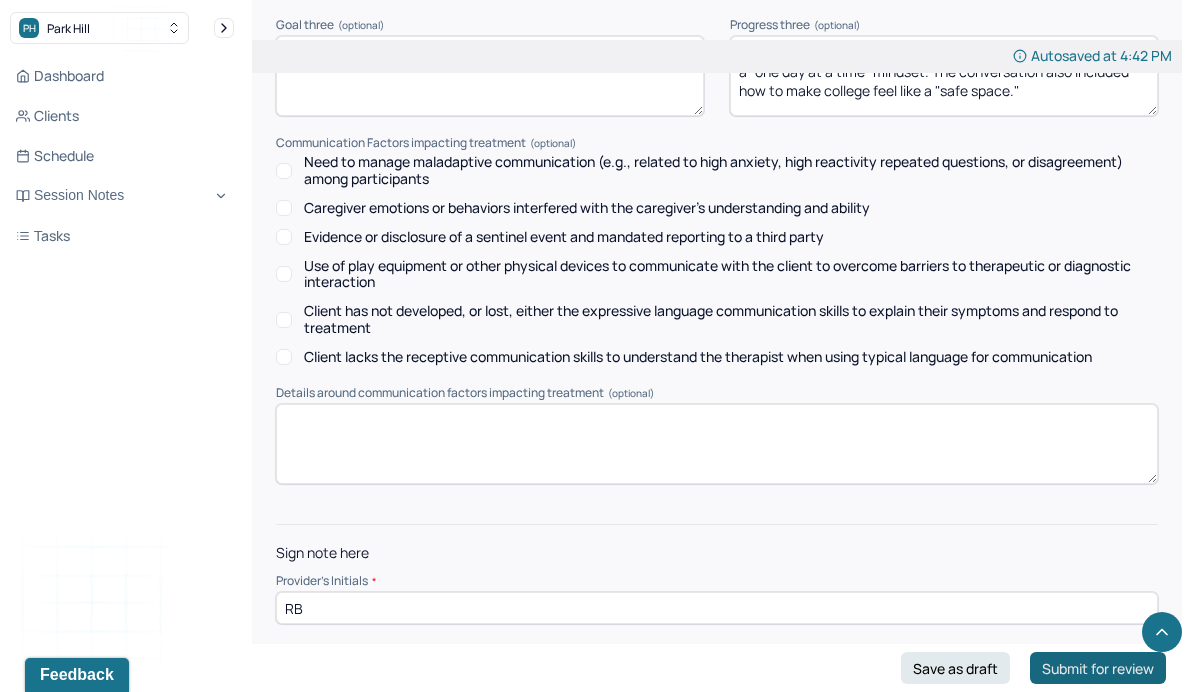 type on "RB" 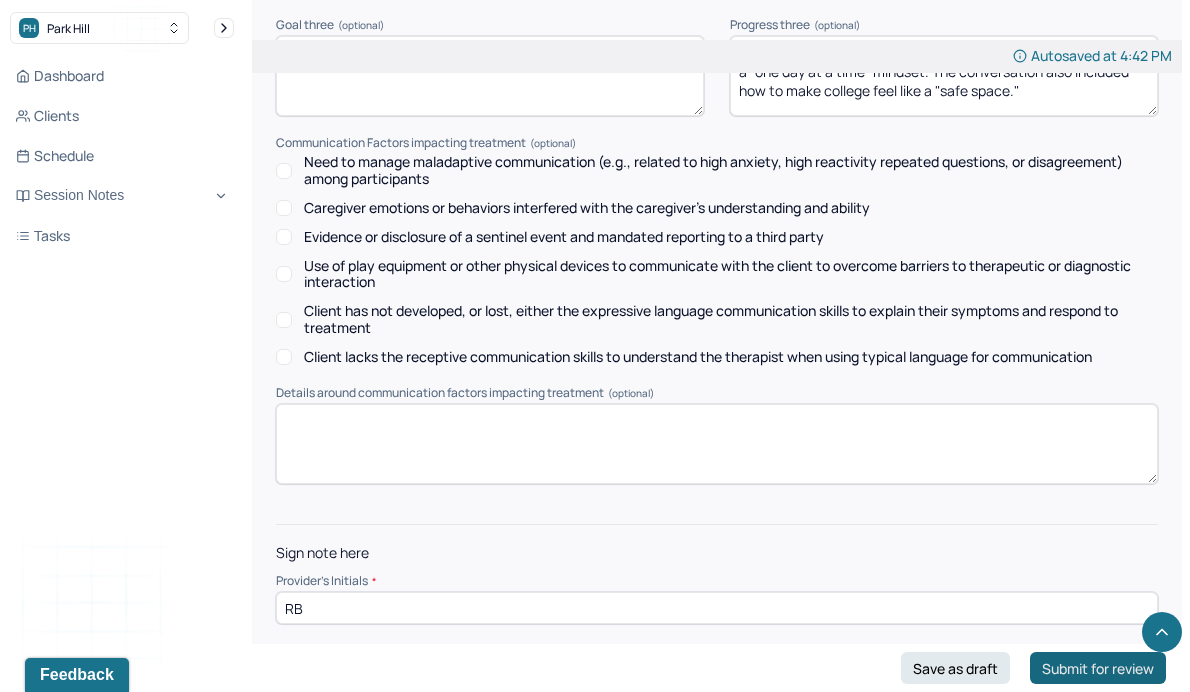 click on "Submit for review" at bounding box center [1098, 668] 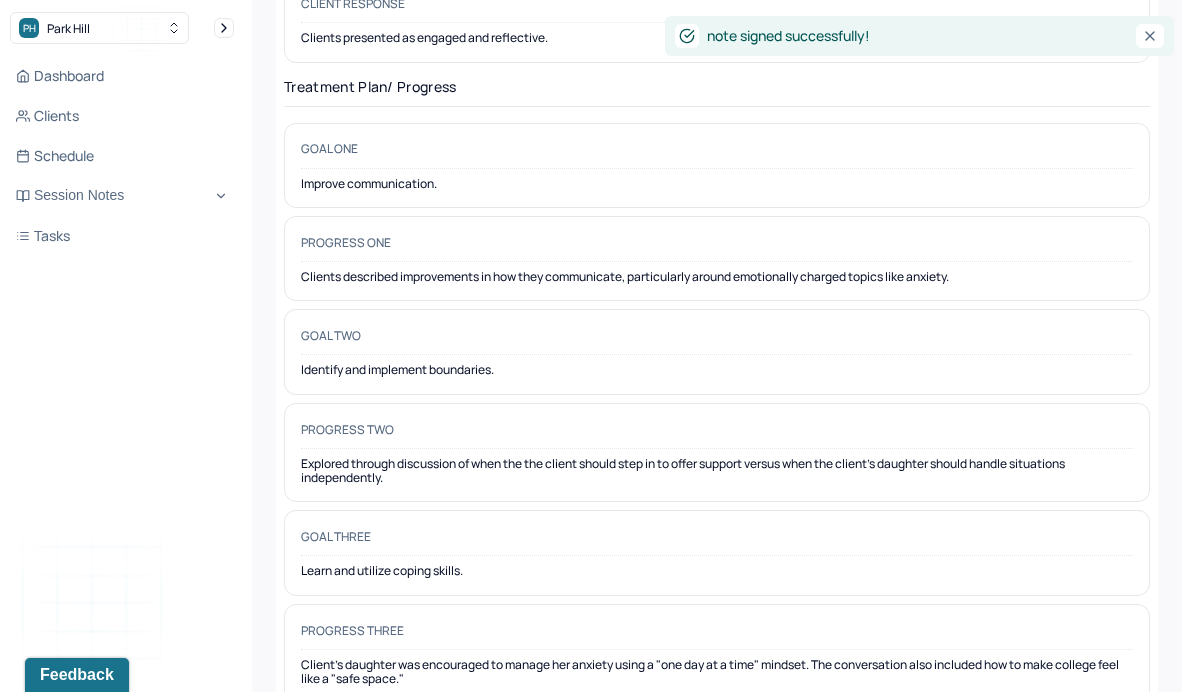 scroll, scrollTop: 0, scrollLeft: 0, axis: both 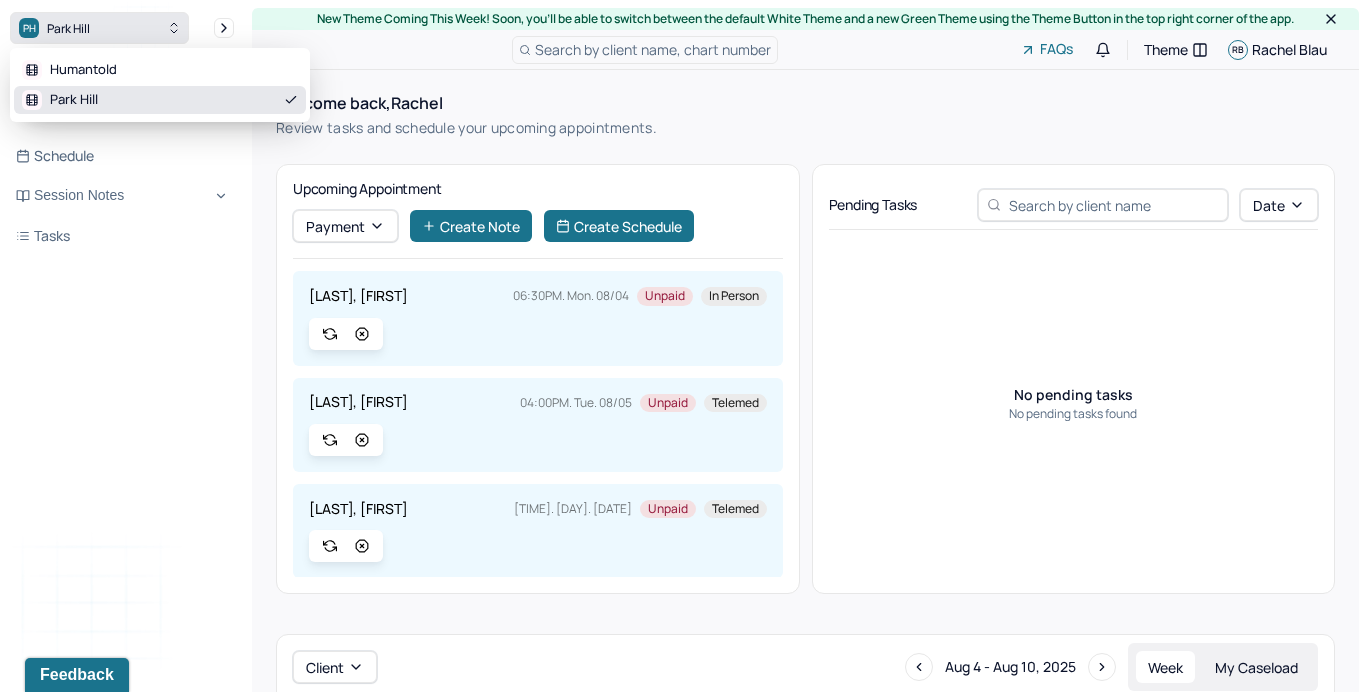 click on "PH Park Hill" at bounding box center (99, 28) 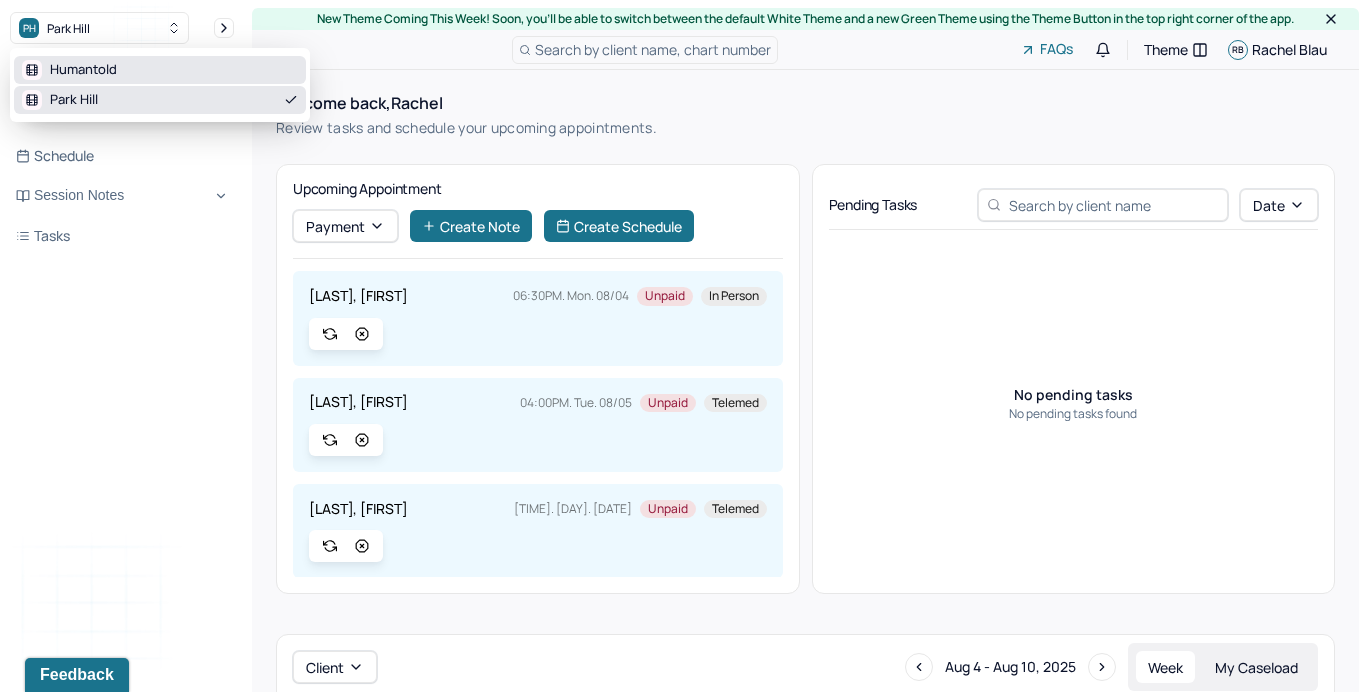 click on "Humantold" at bounding box center [69, 70] 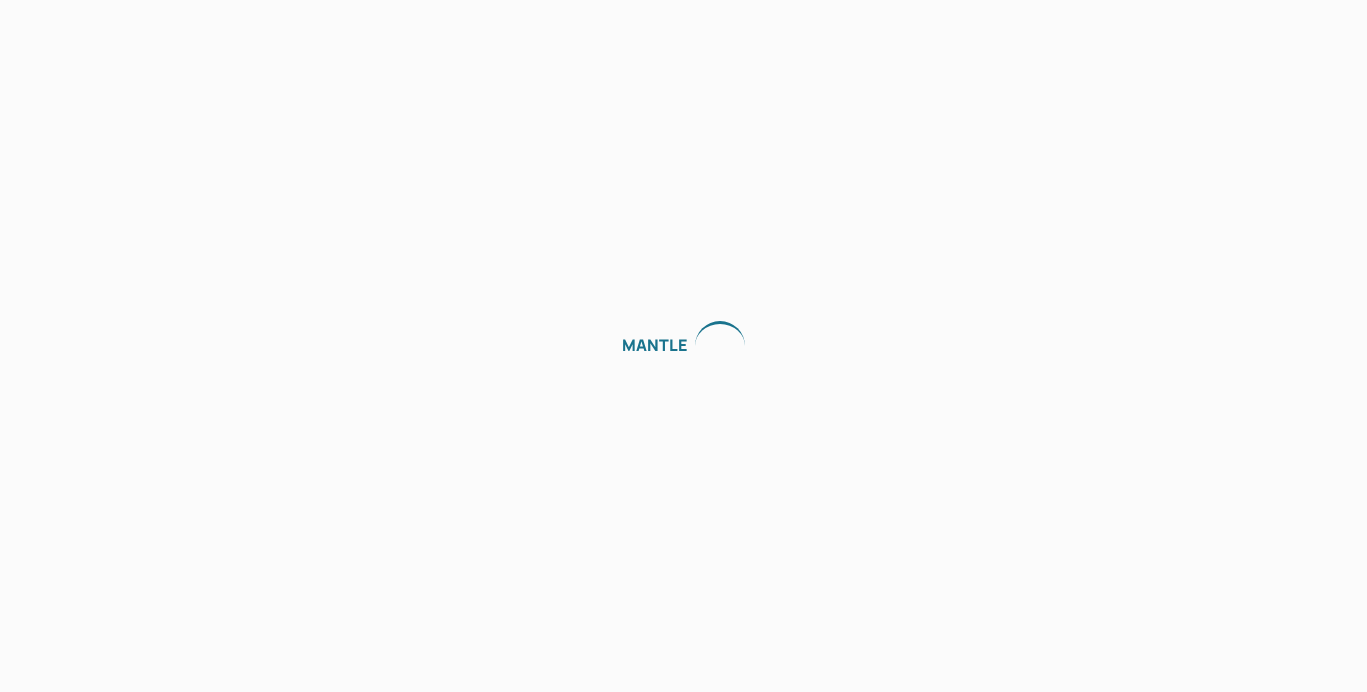 scroll, scrollTop: 0, scrollLeft: 0, axis: both 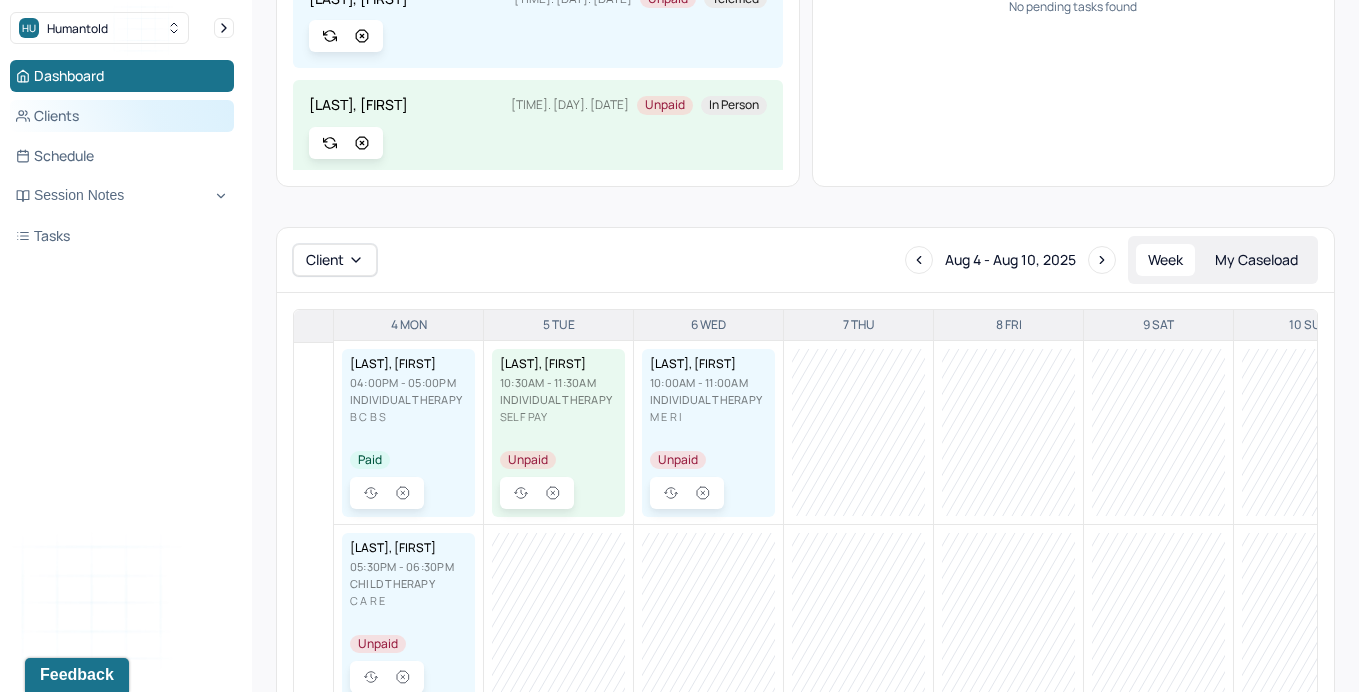 click on "Clients" at bounding box center [122, 116] 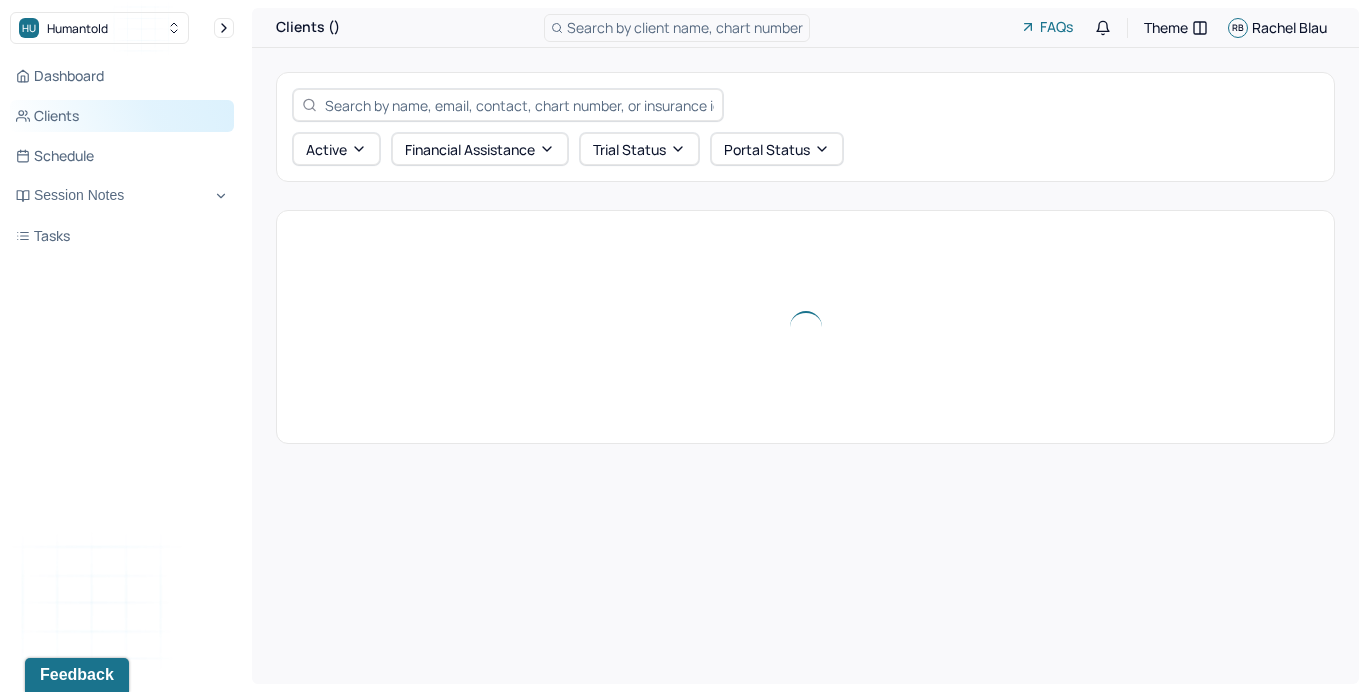 scroll, scrollTop: 0, scrollLeft: 0, axis: both 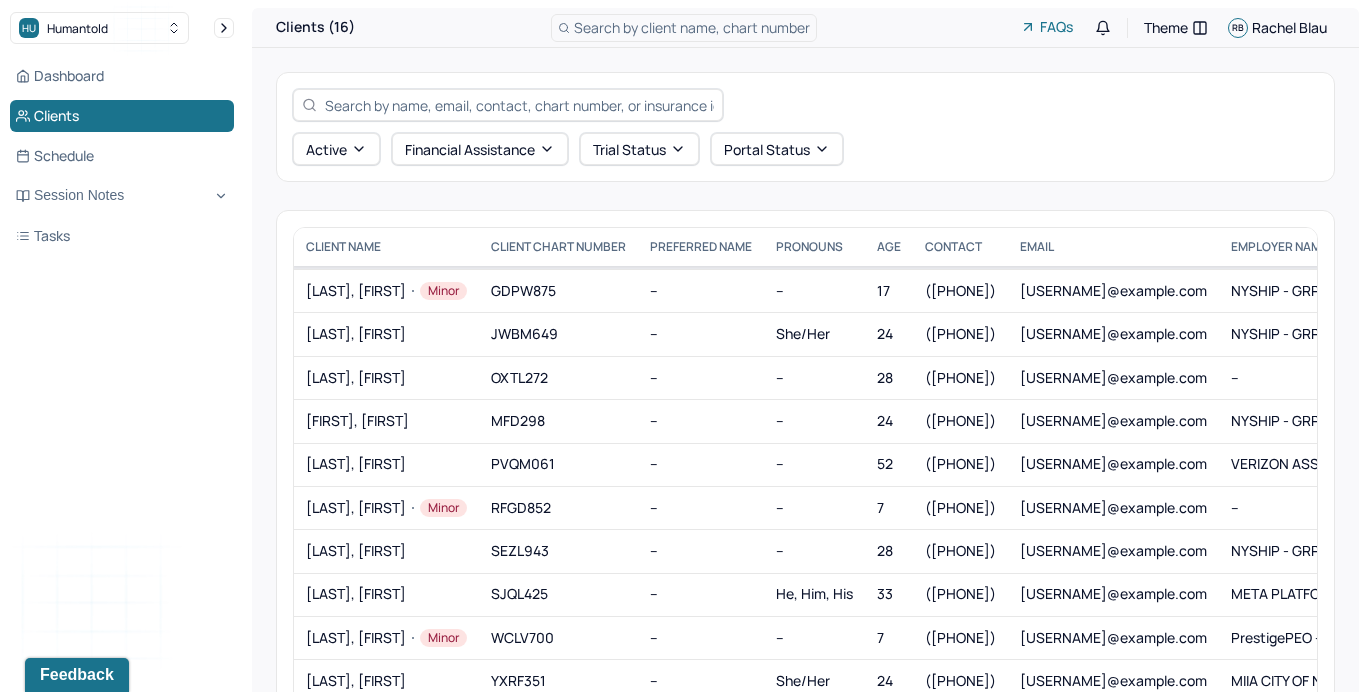 click on "OWEN, KATELYNN" at bounding box center [386, 421] 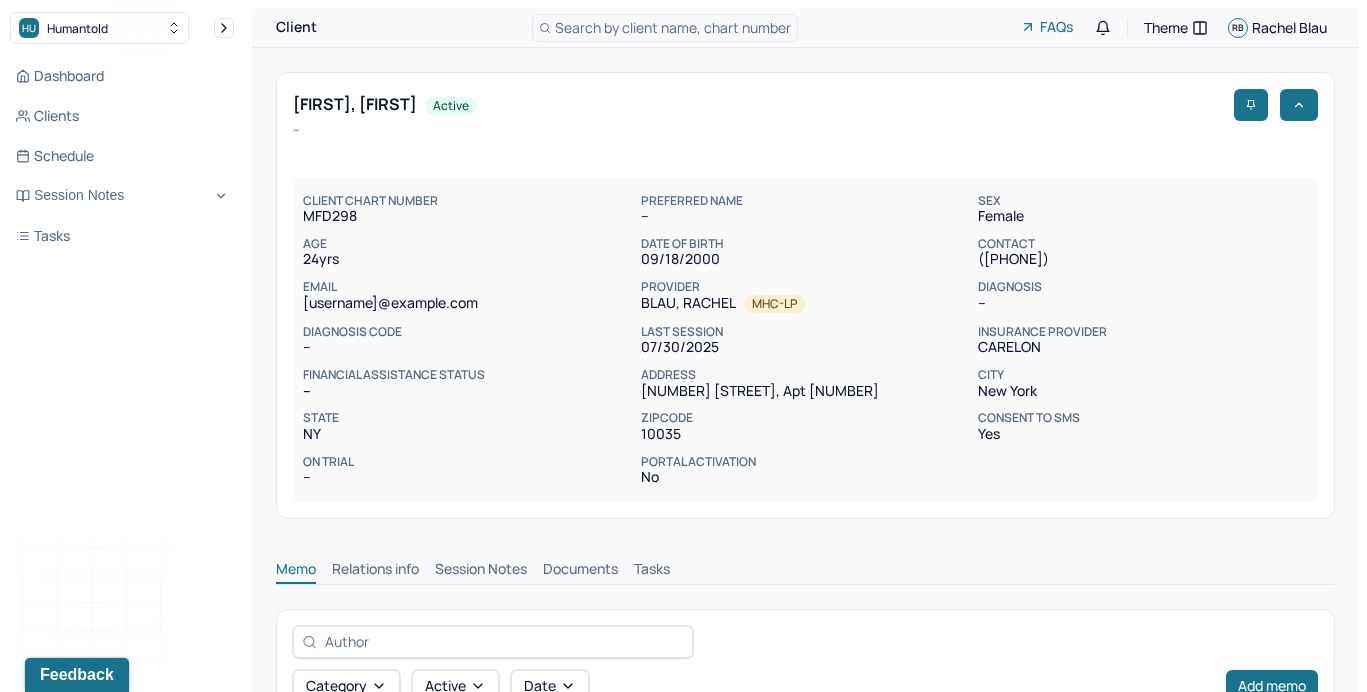 click on "Session Notes" at bounding box center [481, 571] 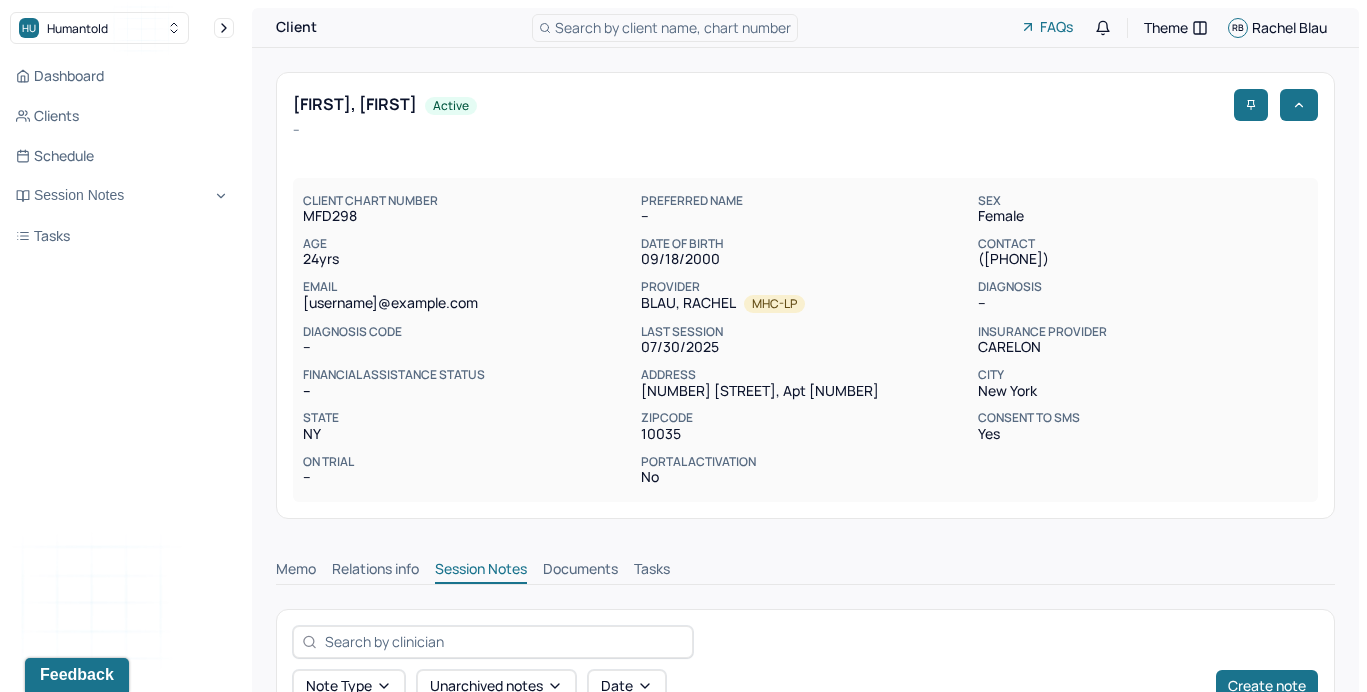 scroll, scrollTop: 0, scrollLeft: 0, axis: both 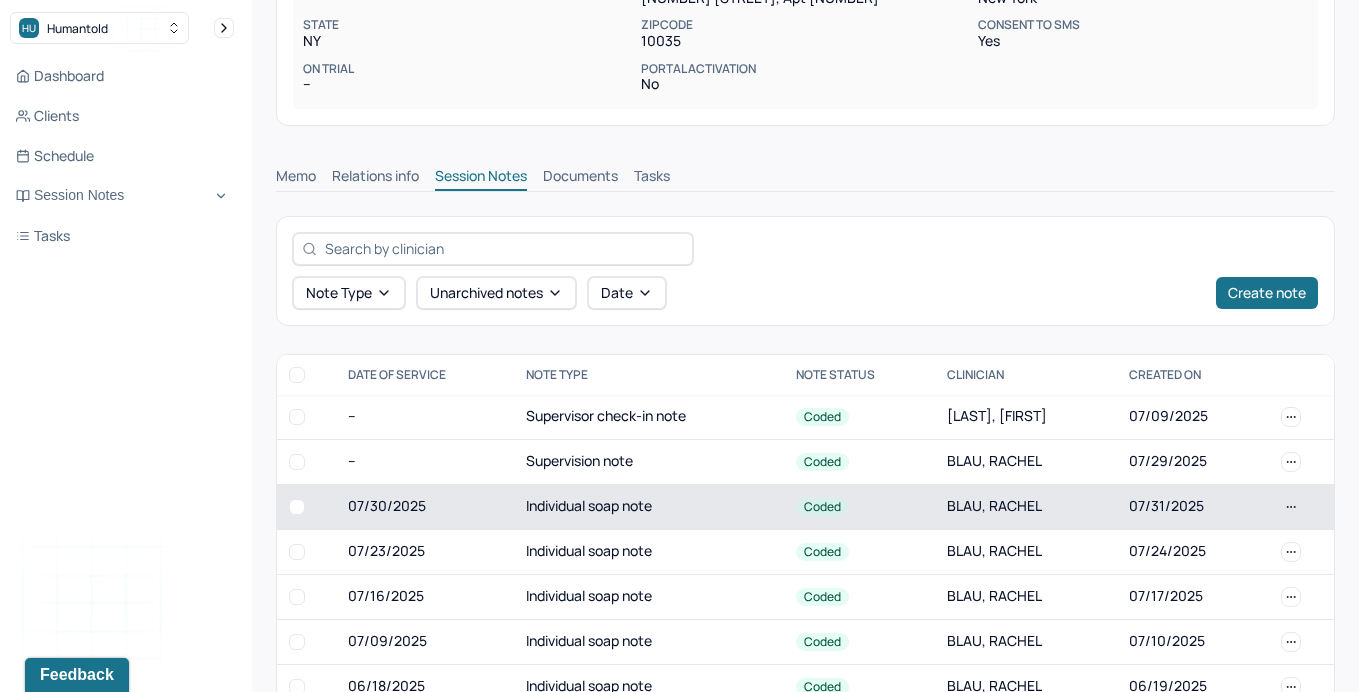 click on "Individual soap note" at bounding box center (649, 506) 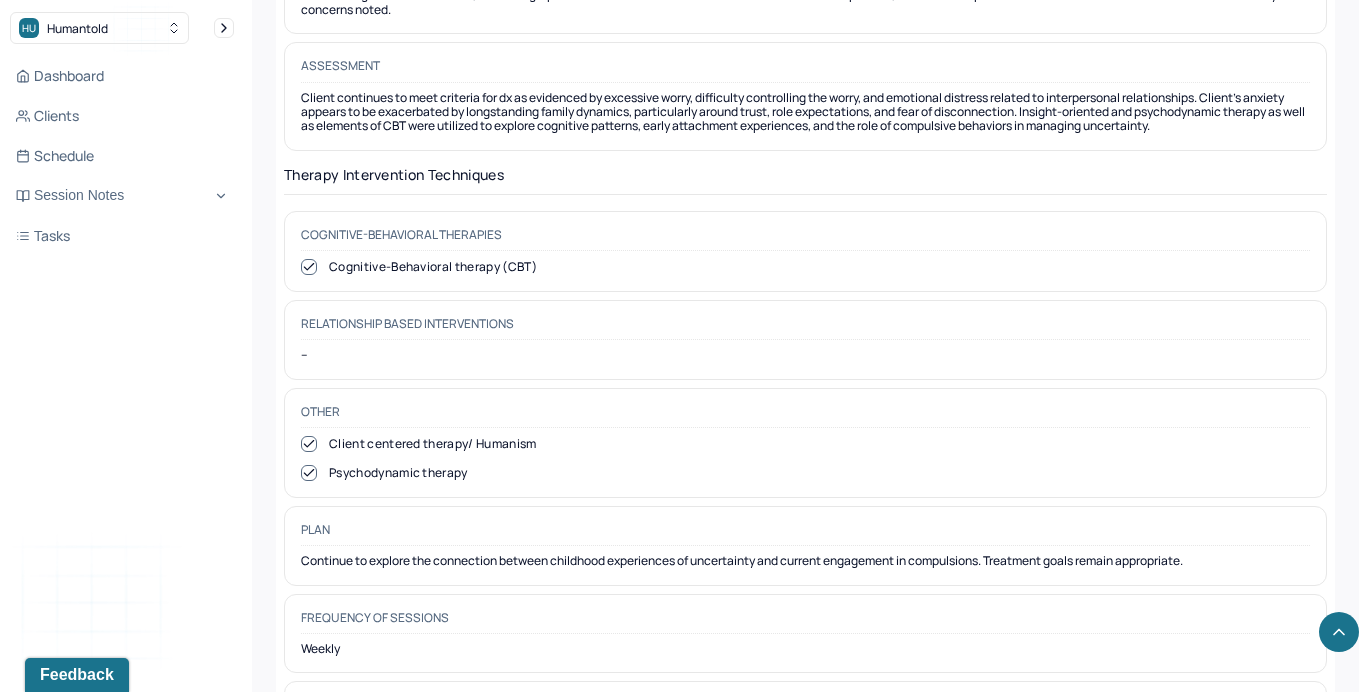 scroll, scrollTop: 1995, scrollLeft: 0, axis: vertical 